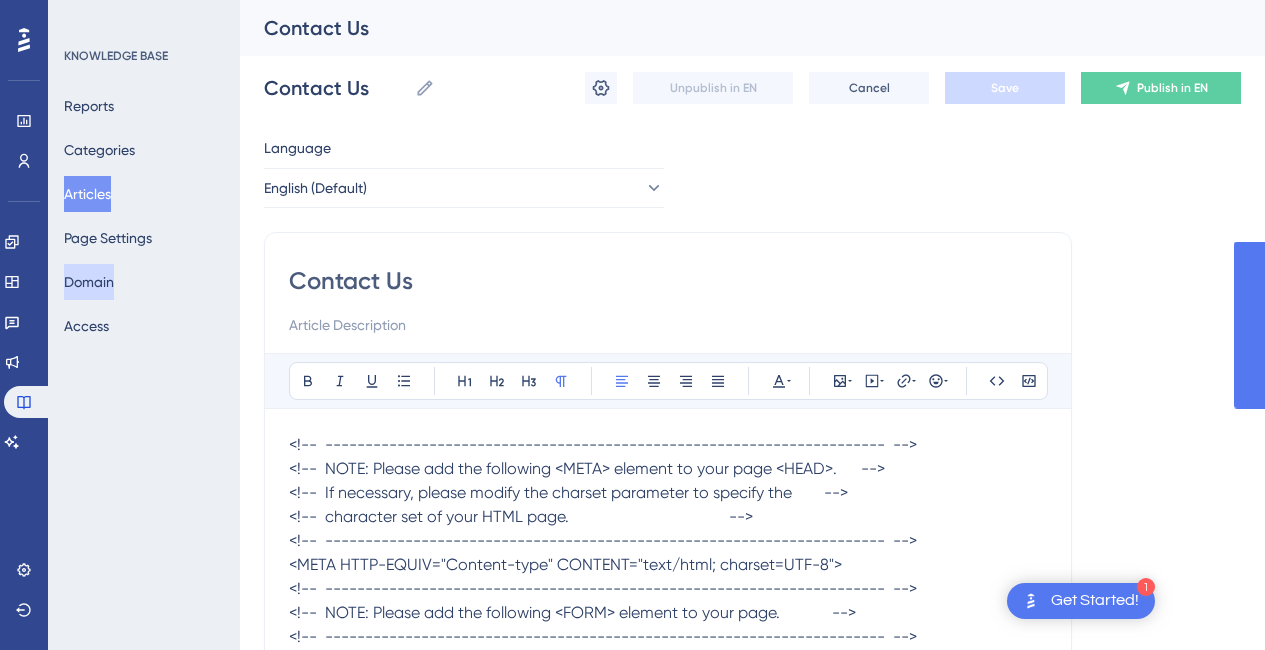 scroll, scrollTop: 0, scrollLeft: 0, axis: both 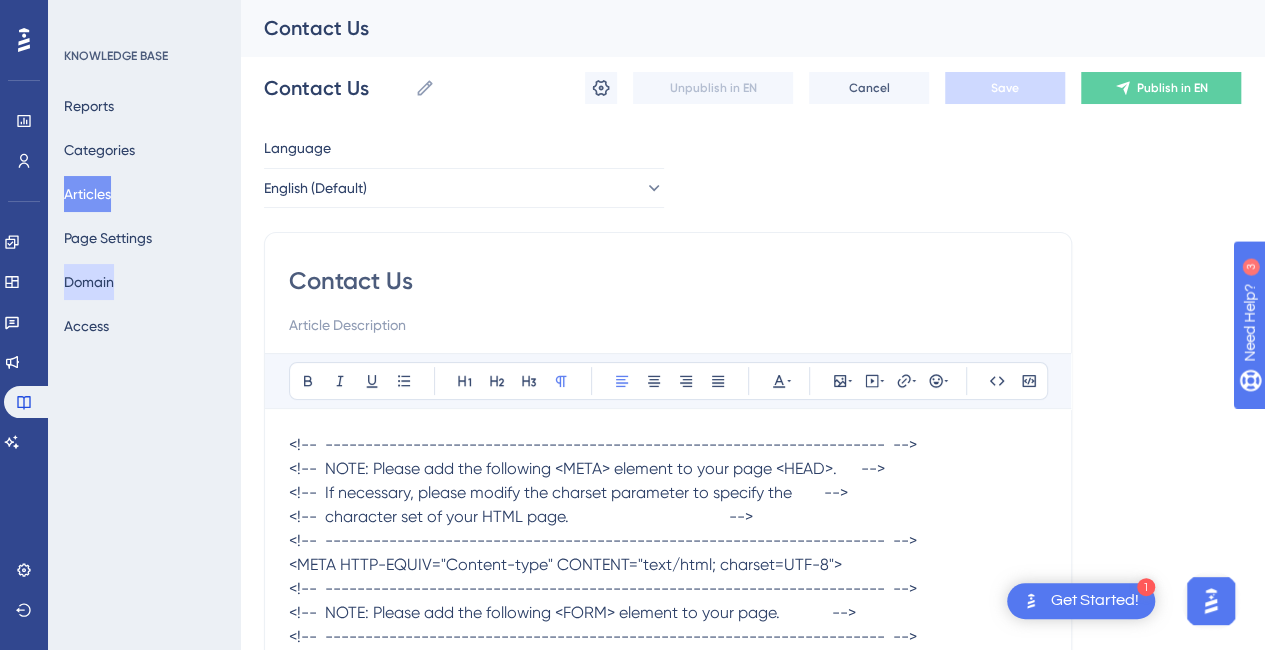 click on "Domain" at bounding box center (89, 282) 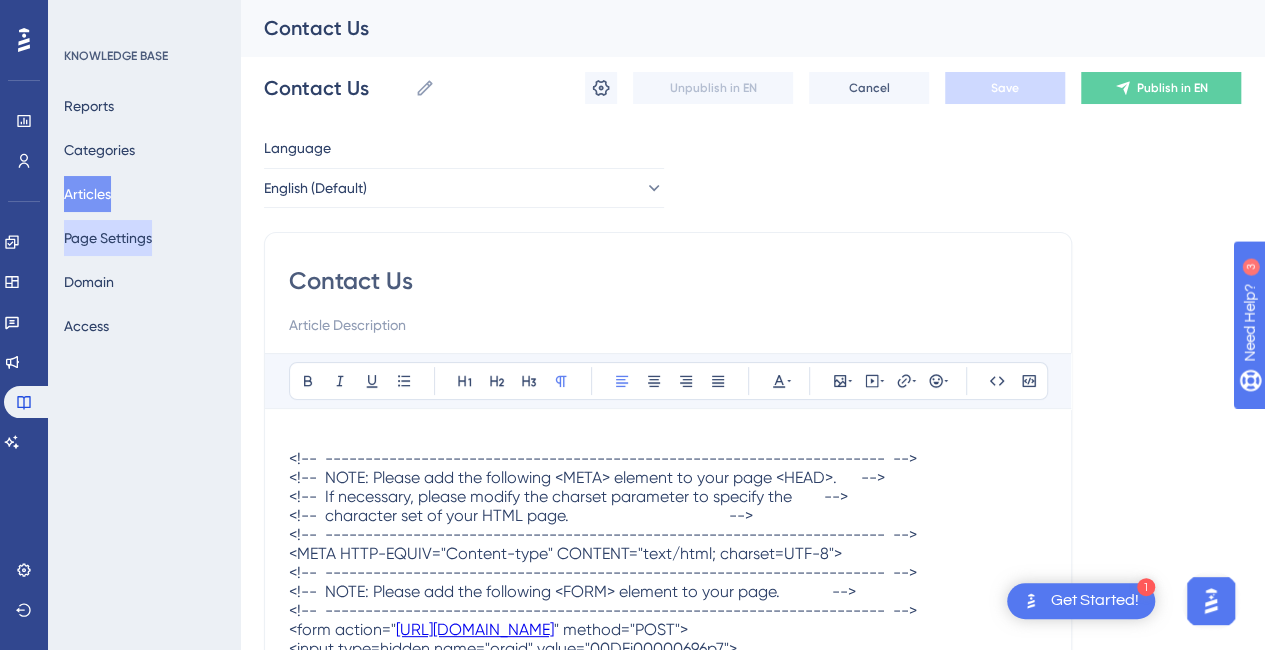click on "Page Settings" at bounding box center (108, 238) 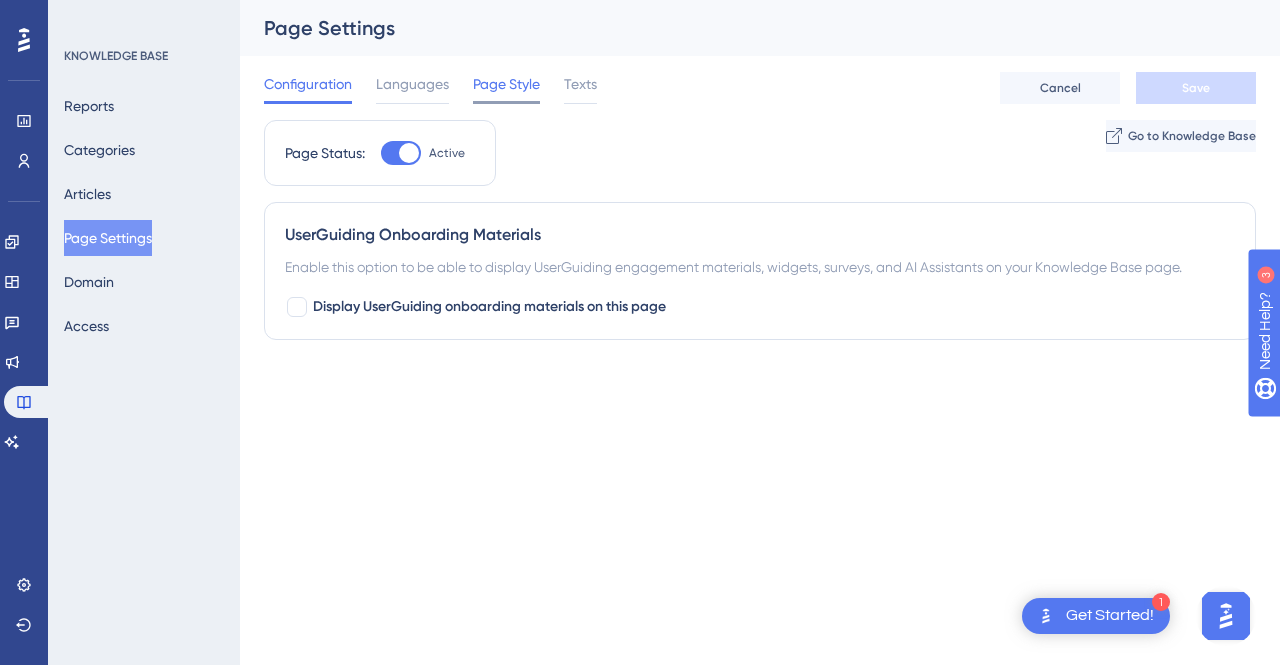 click on "Page Style" at bounding box center [506, 84] 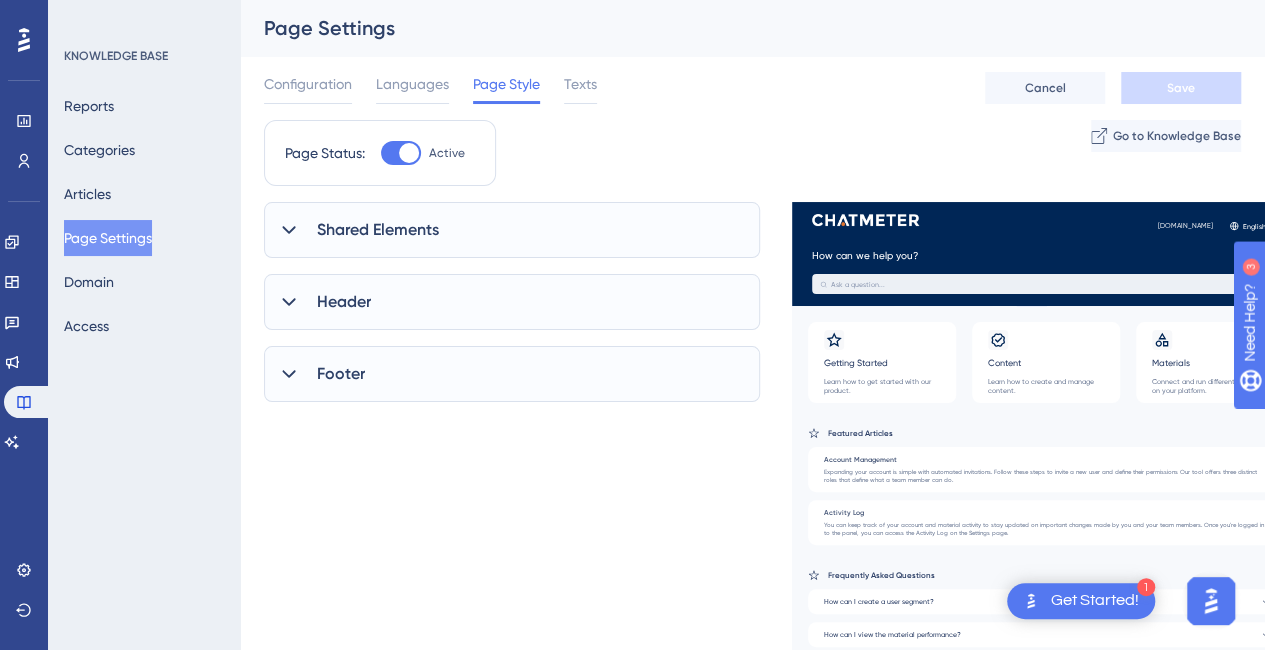 click on "Configuration Languages Page Style Texts Cancel Save" at bounding box center (752, 88) 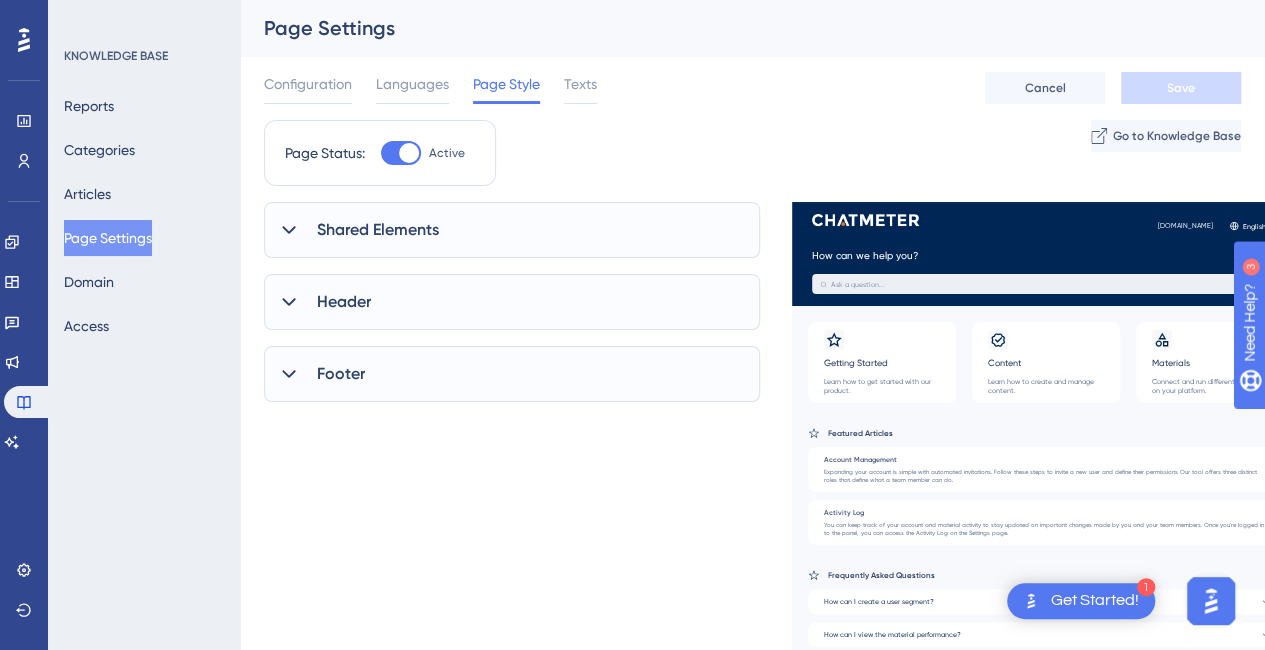 click on "Footer" at bounding box center [512, 374] 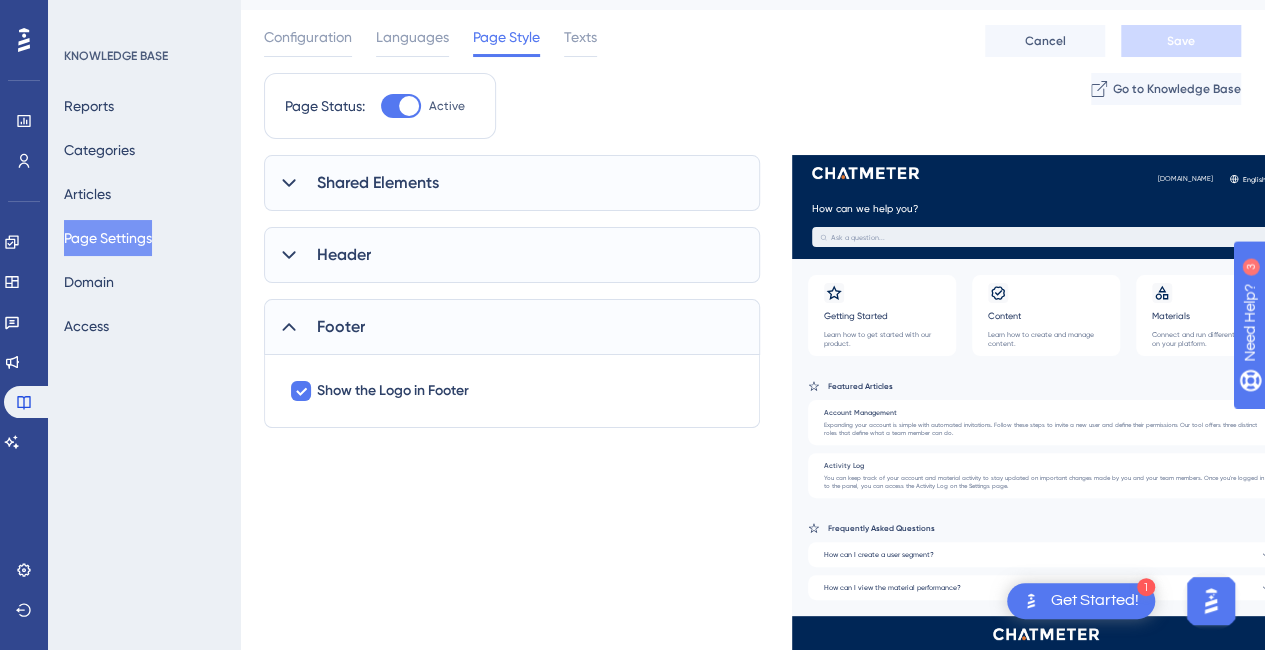 scroll, scrollTop: 68, scrollLeft: 0, axis: vertical 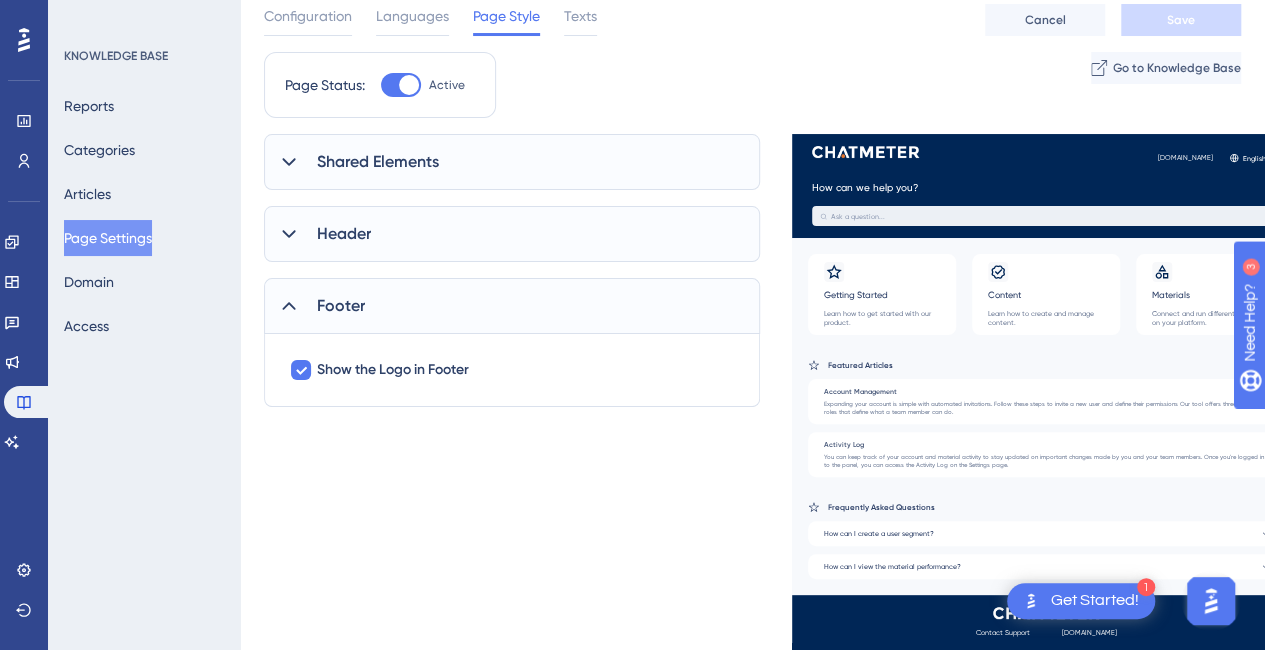 click on "Configuration Languages Page Style Texts Cancel Save" at bounding box center (752, 20) 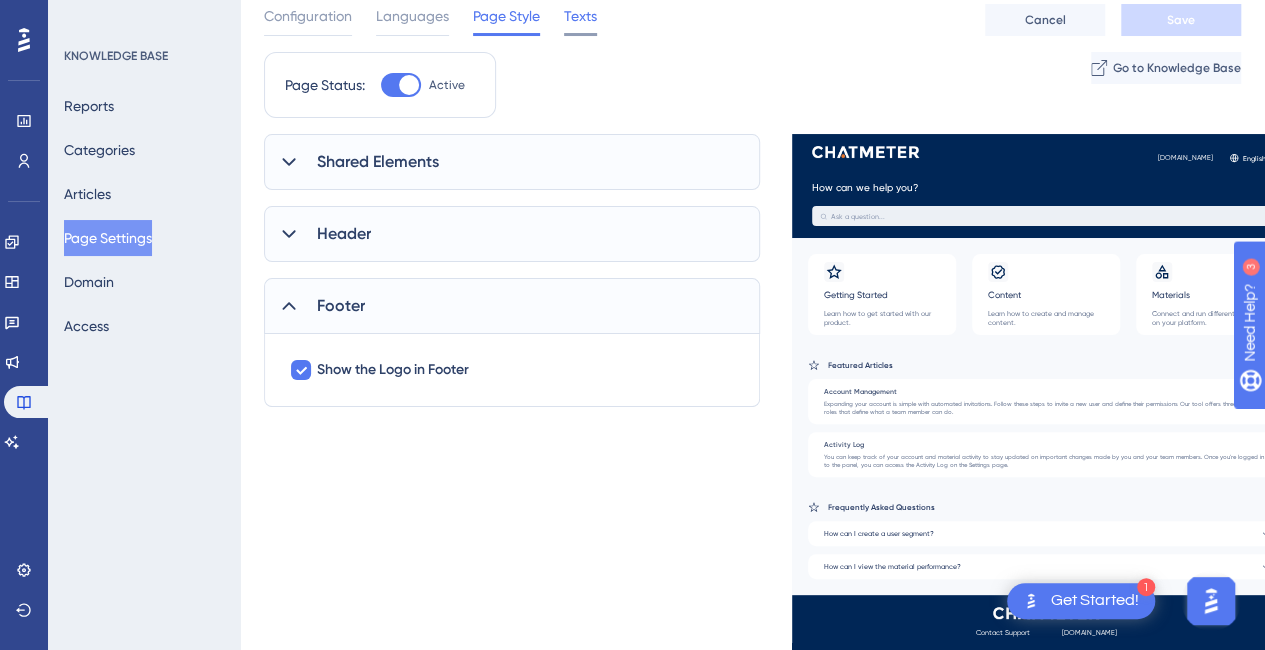 click on "Texts" at bounding box center (580, 16) 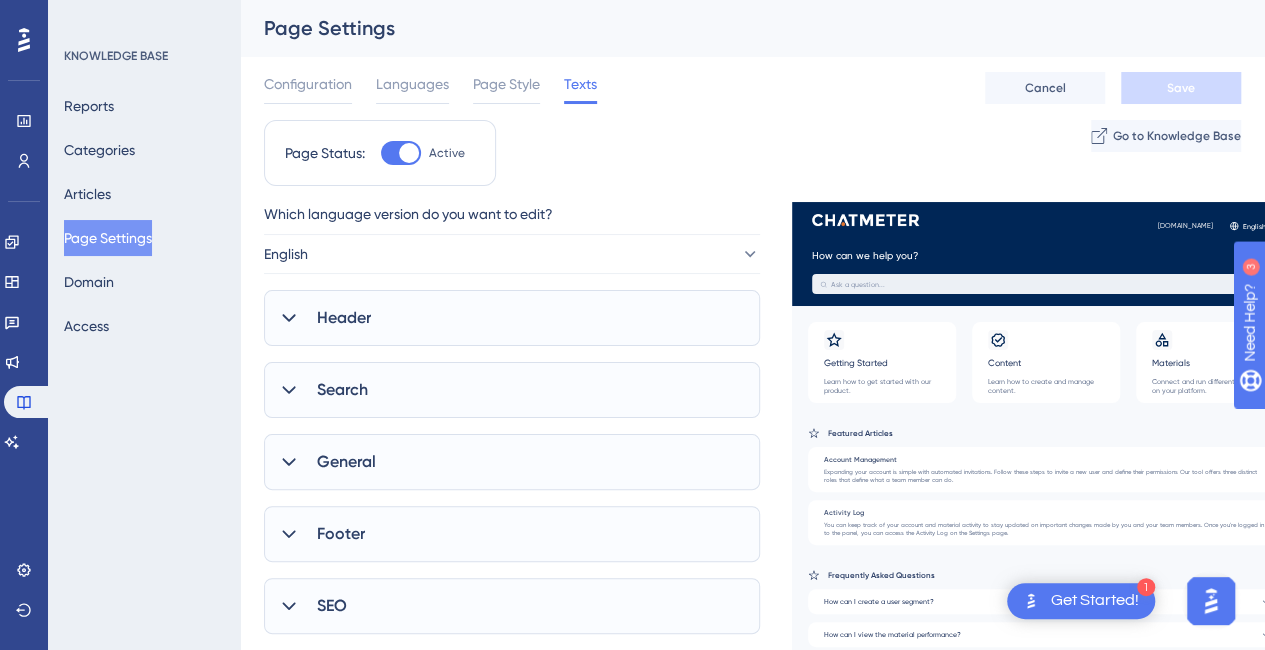 scroll, scrollTop: 68, scrollLeft: 0, axis: vertical 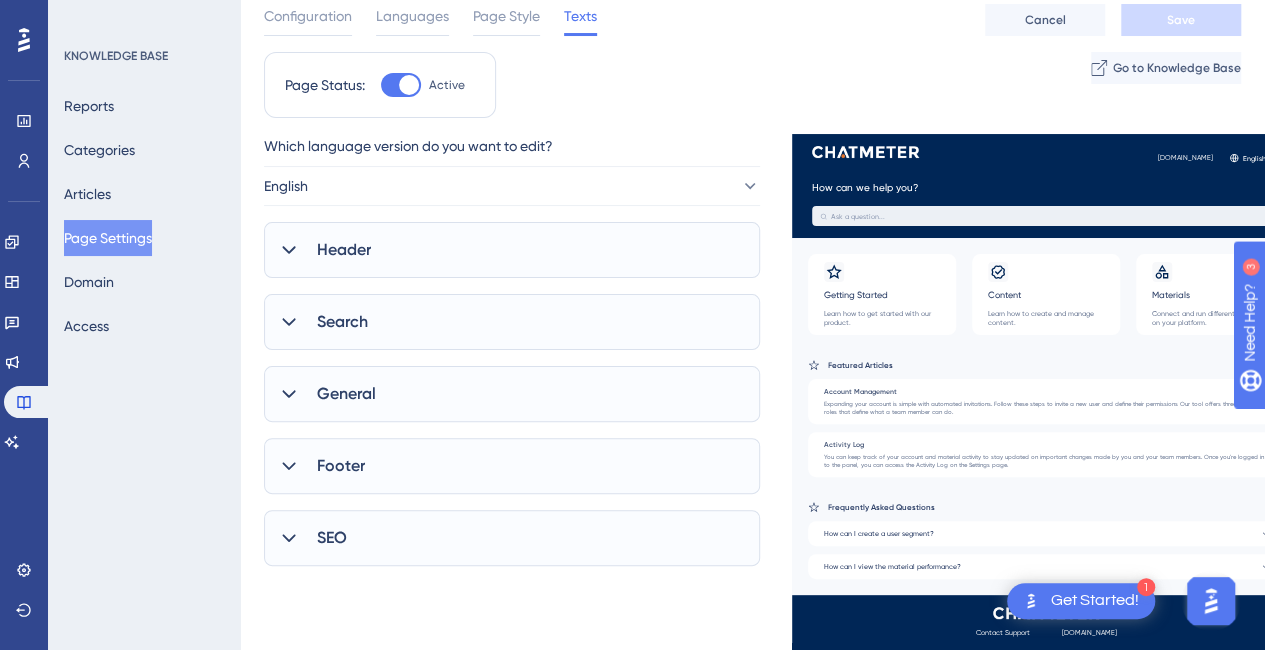 click on "Footer" at bounding box center [512, 466] 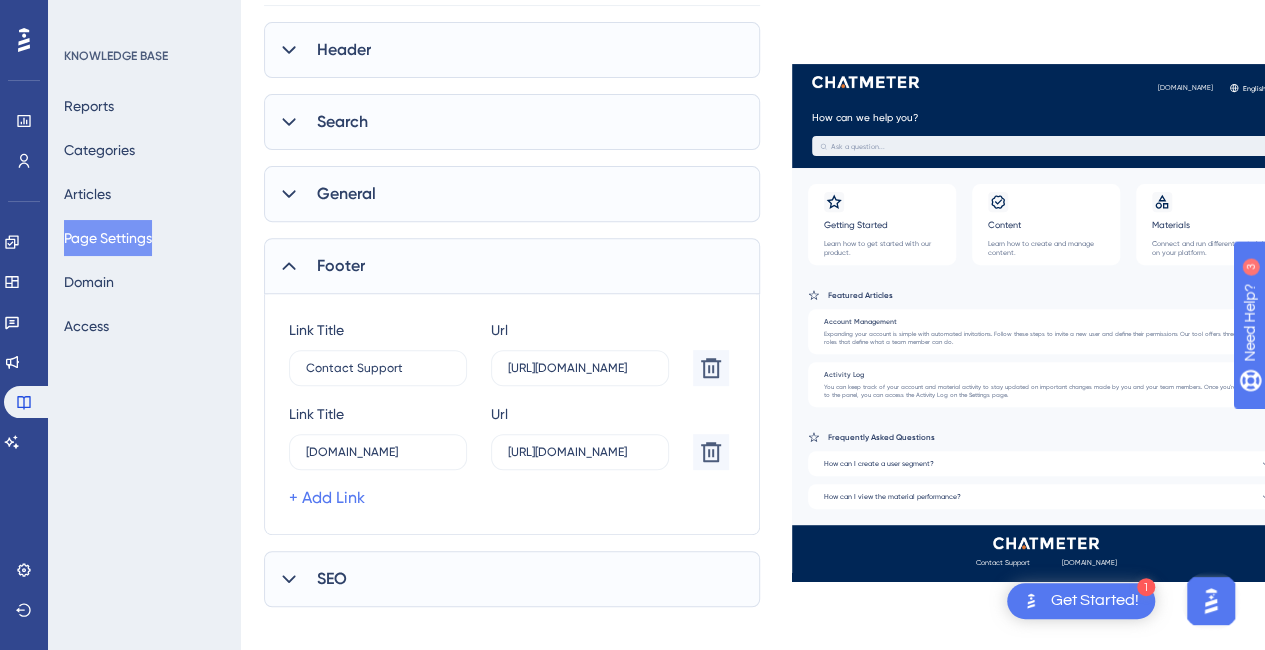 click on "SEO" at bounding box center (512, 579) 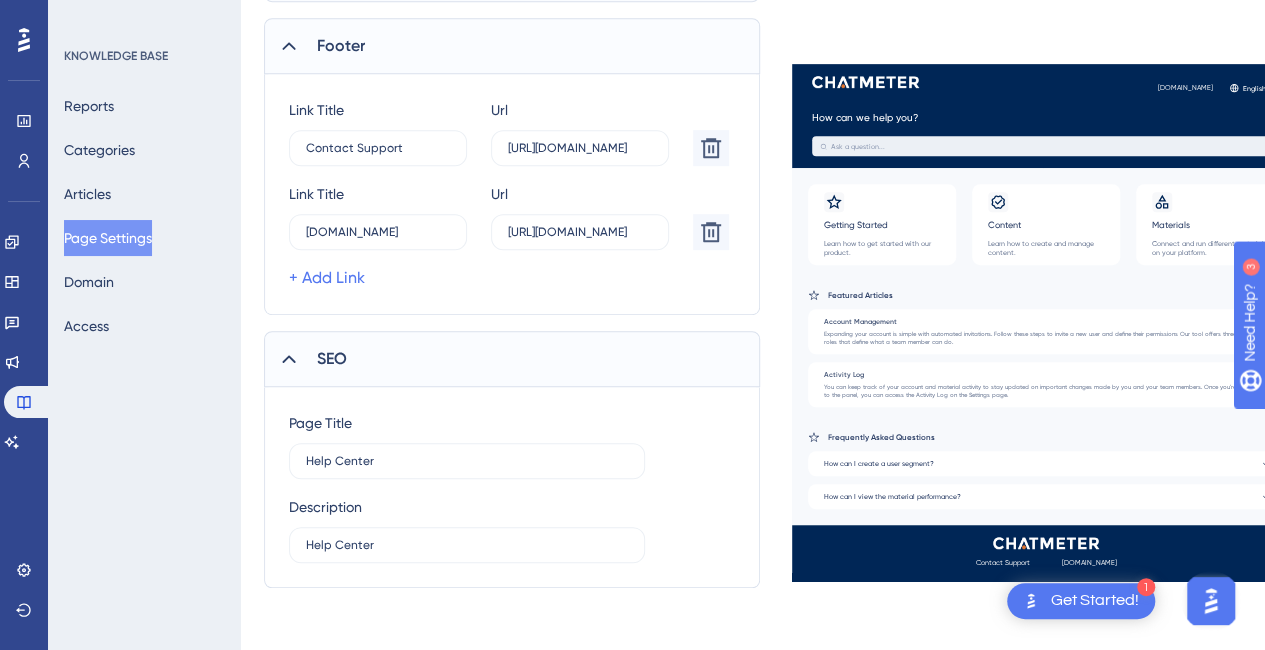 scroll, scrollTop: 388, scrollLeft: 0, axis: vertical 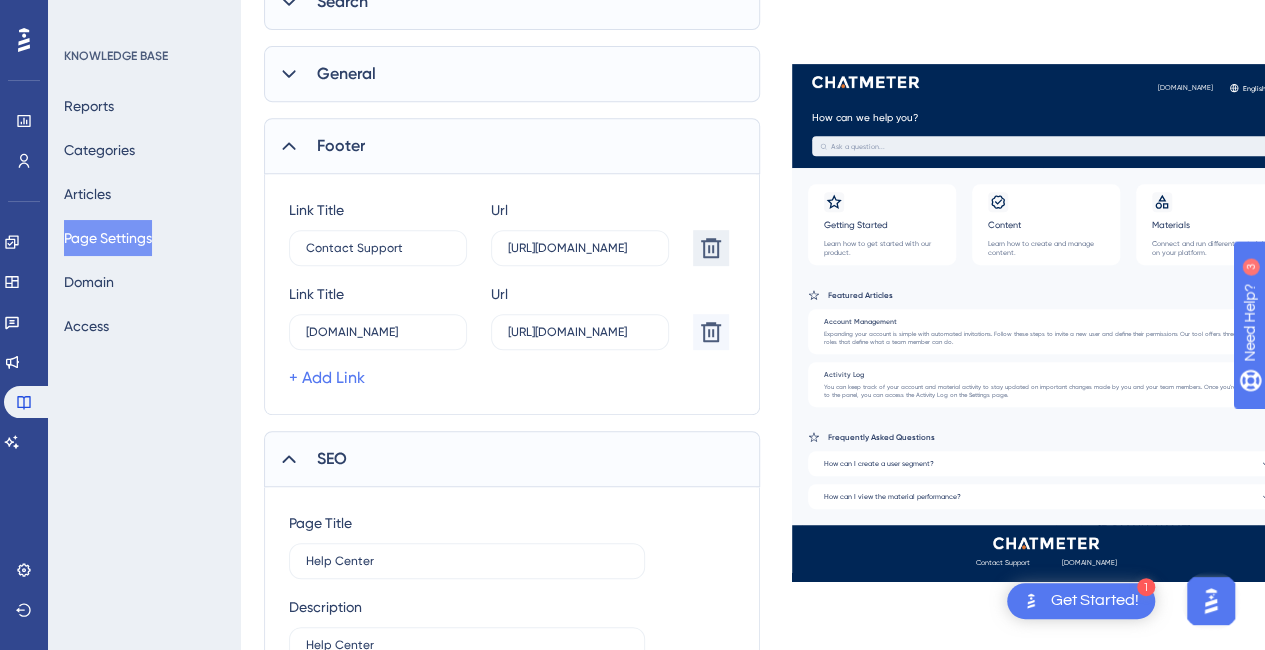 click 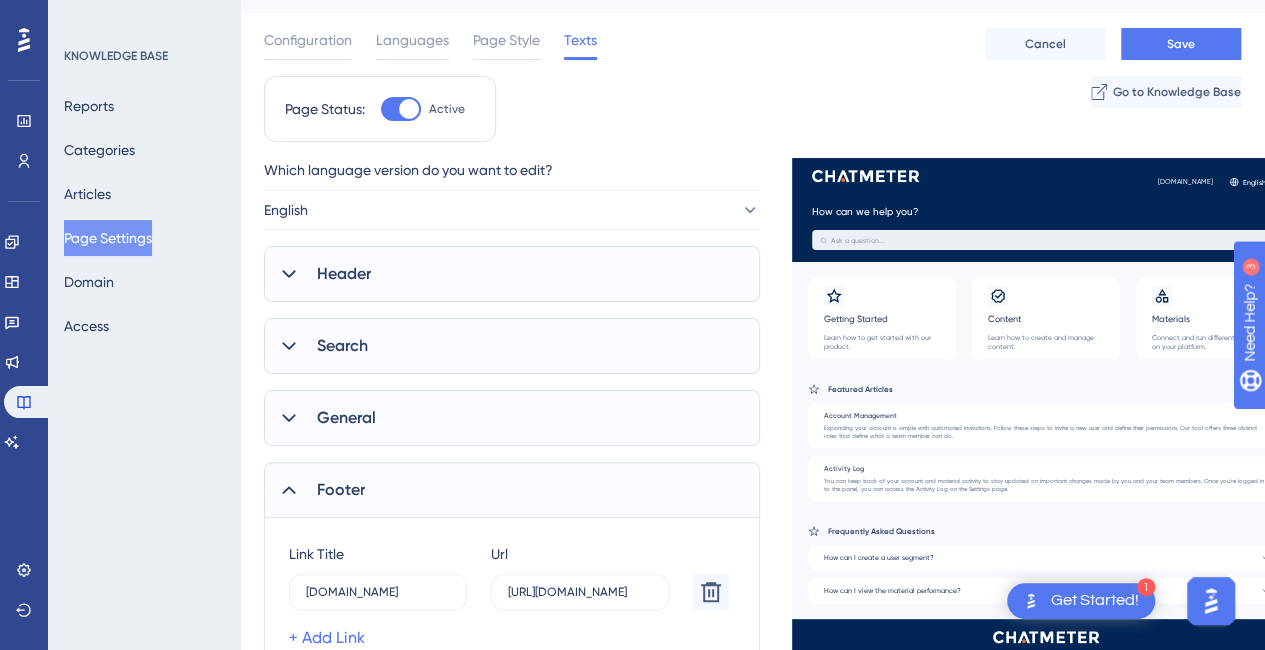 scroll, scrollTop: 0, scrollLeft: 0, axis: both 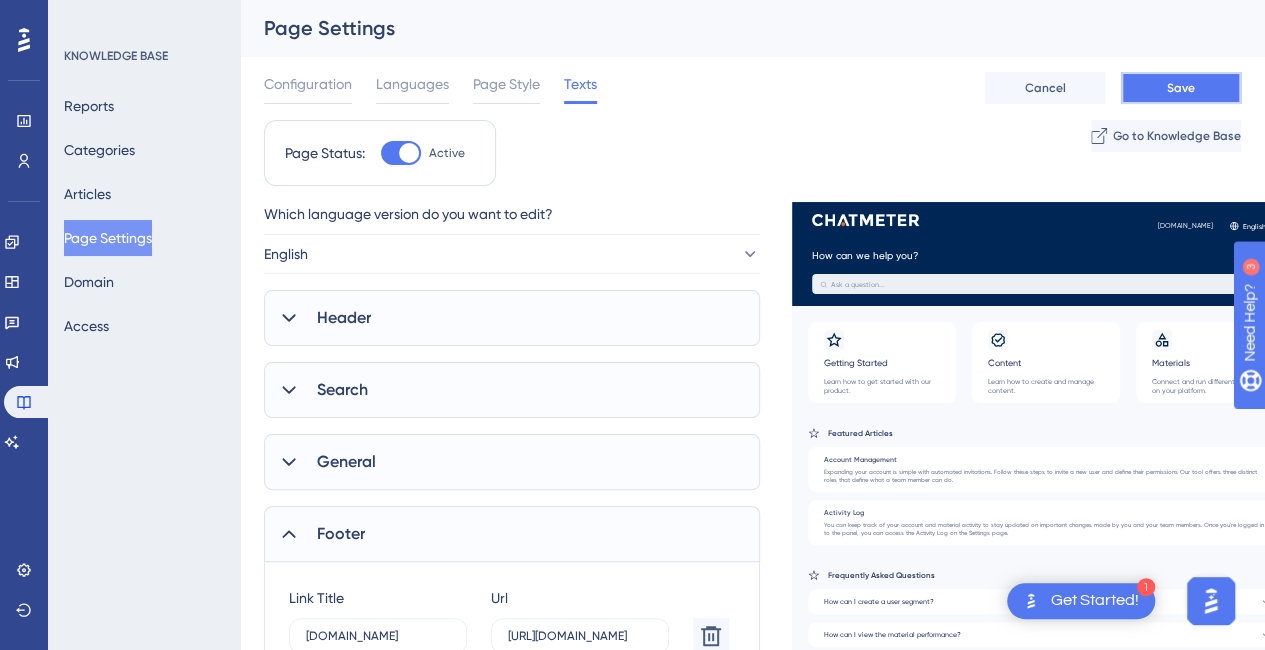 click on "Save" at bounding box center (1181, 88) 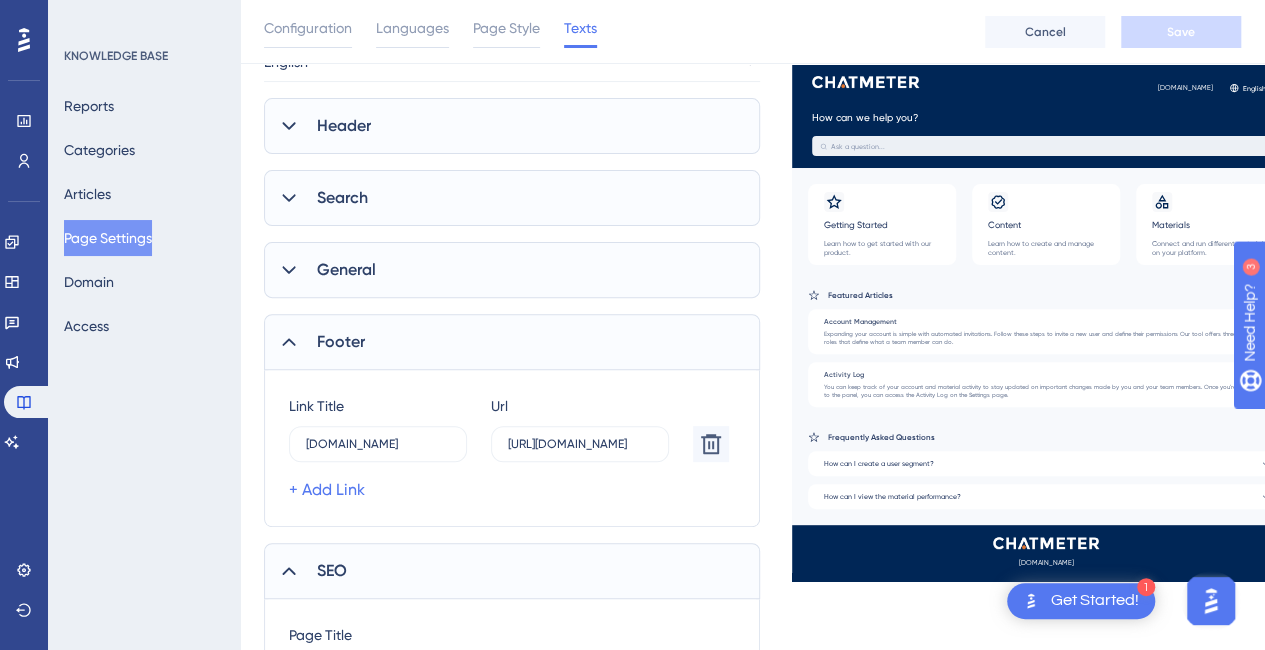 scroll, scrollTop: 300, scrollLeft: 0, axis: vertical 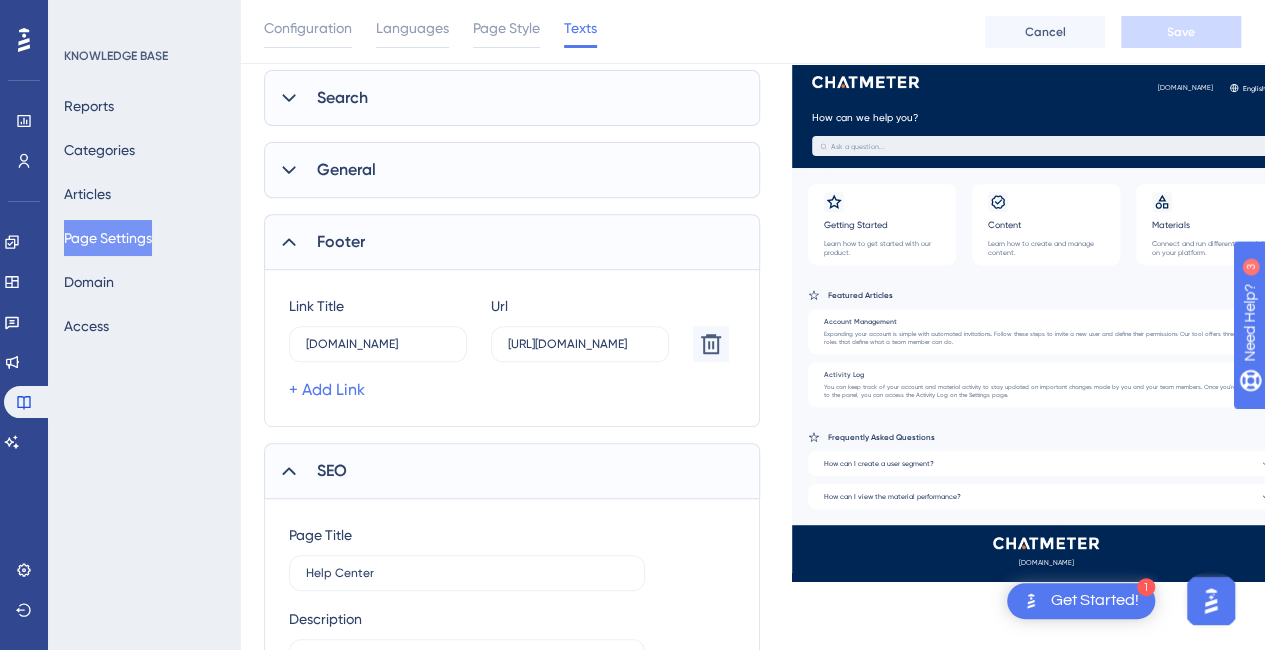 click on "General" at bounding box center (346, 170) 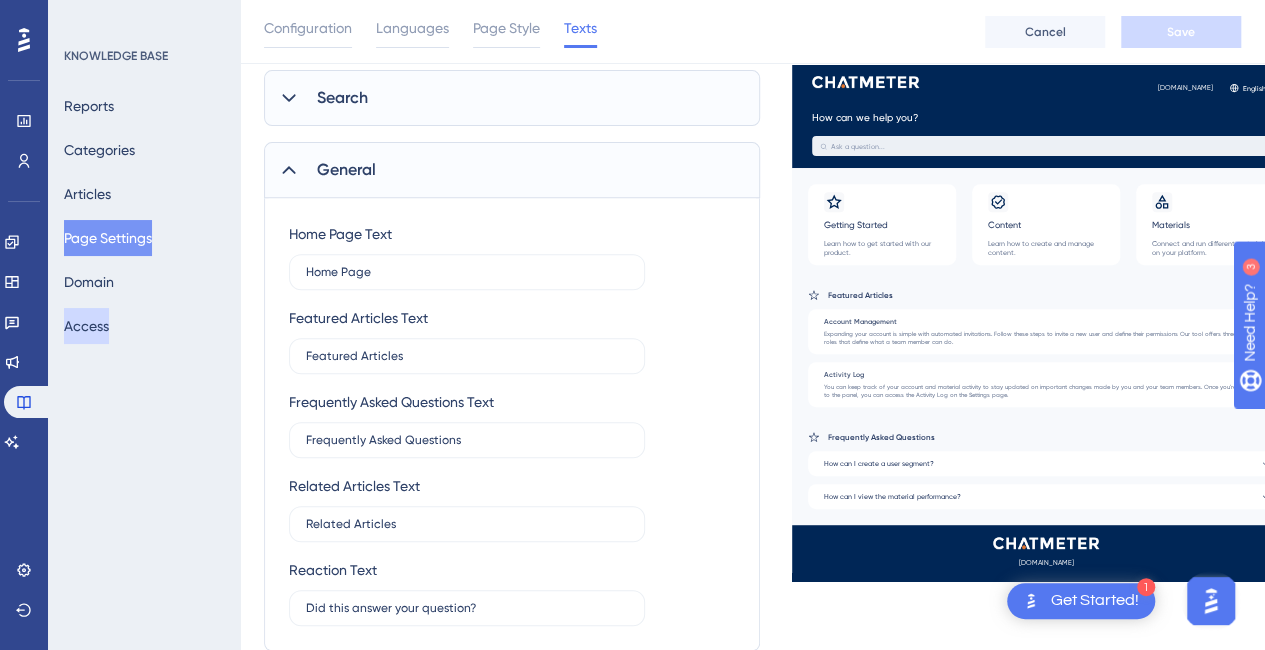 drag, startPoint x: 122, startPoint y: 331, endPoint x: 210, endPoint y: 353, distance: 90.70832 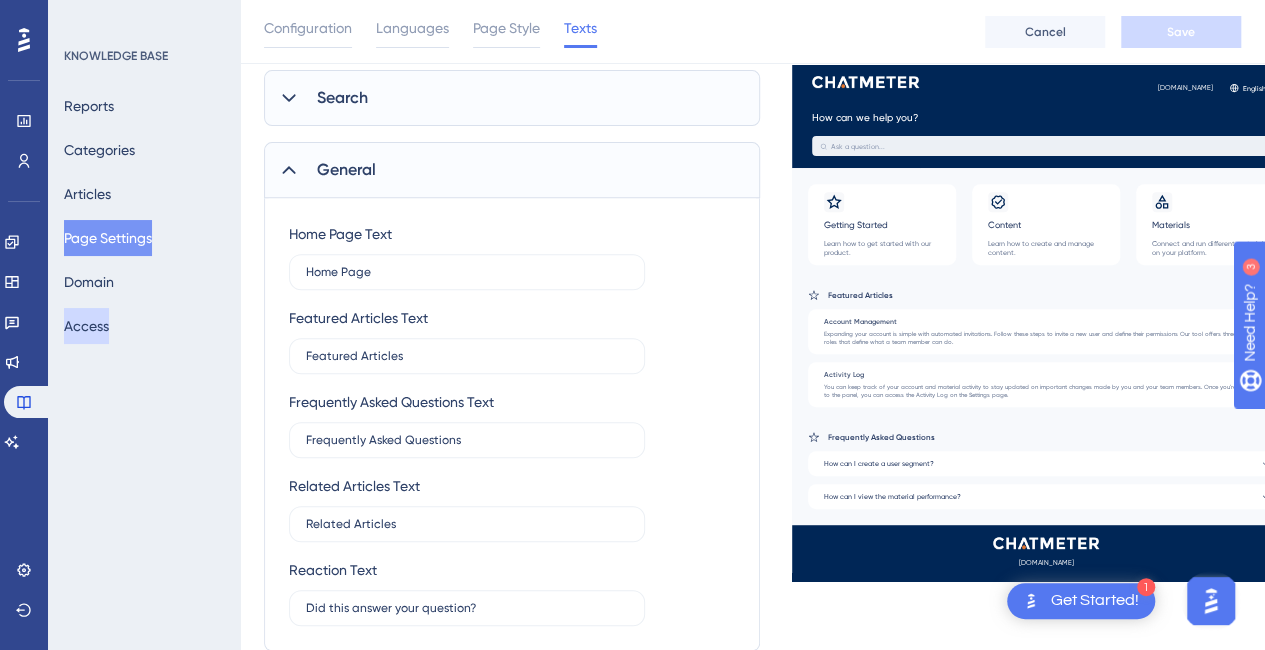 click on "Access" at bounding box center (86, 326) 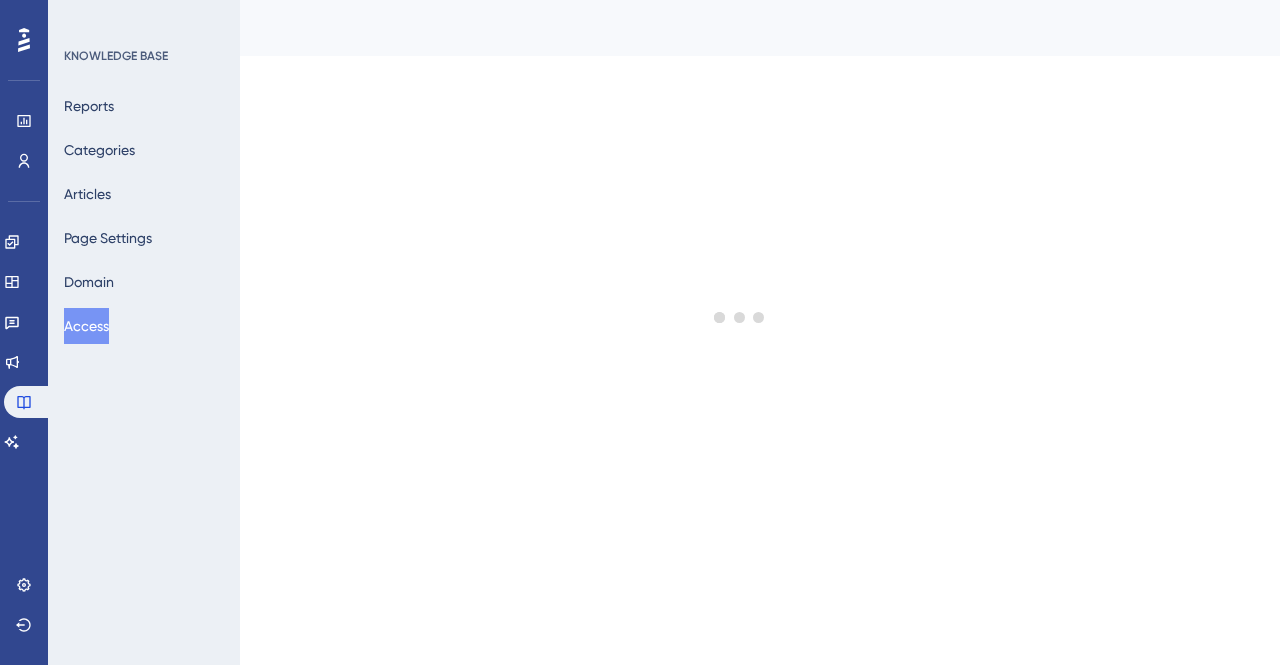 scroll, scrollTop: 0, scrollLeft: 0, axis: both 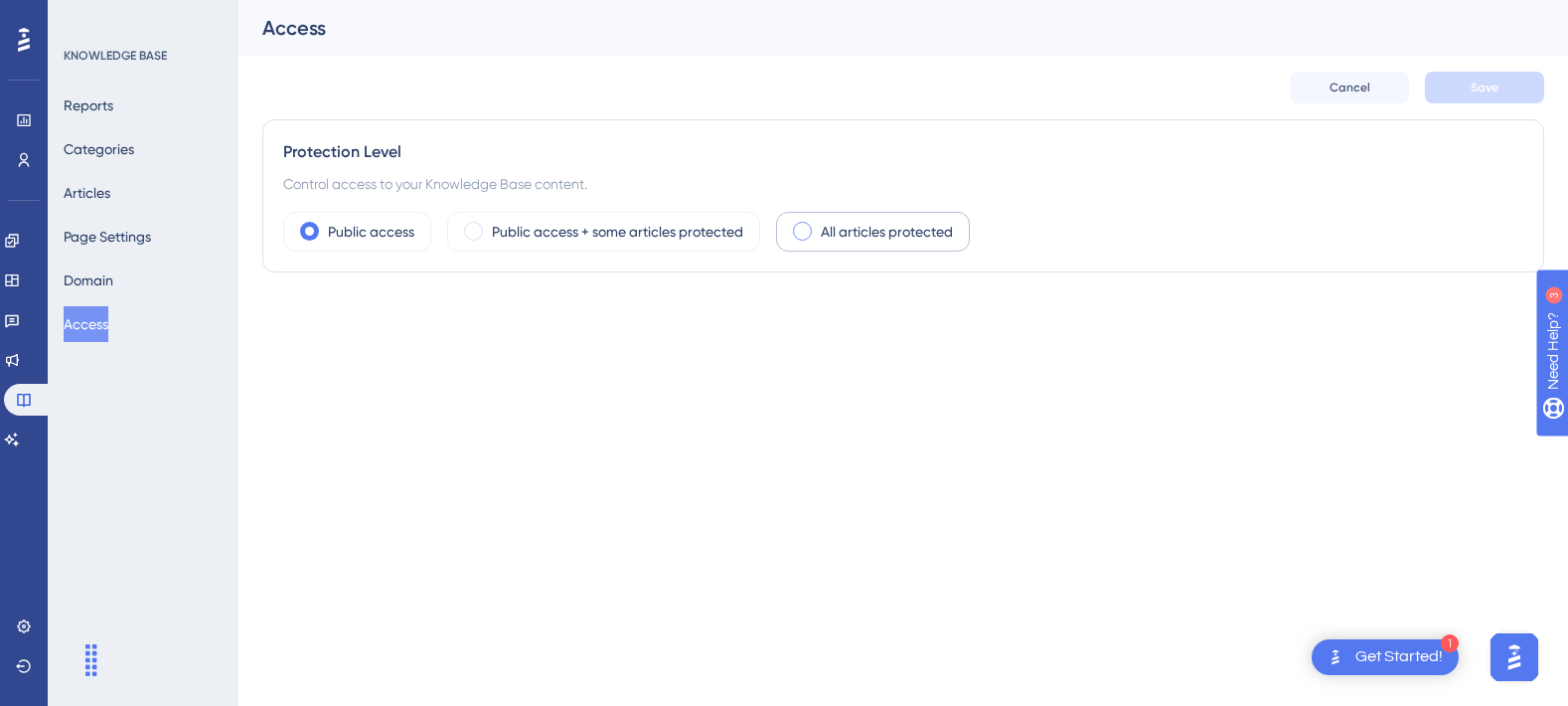 click at bounding box center (802, 231) 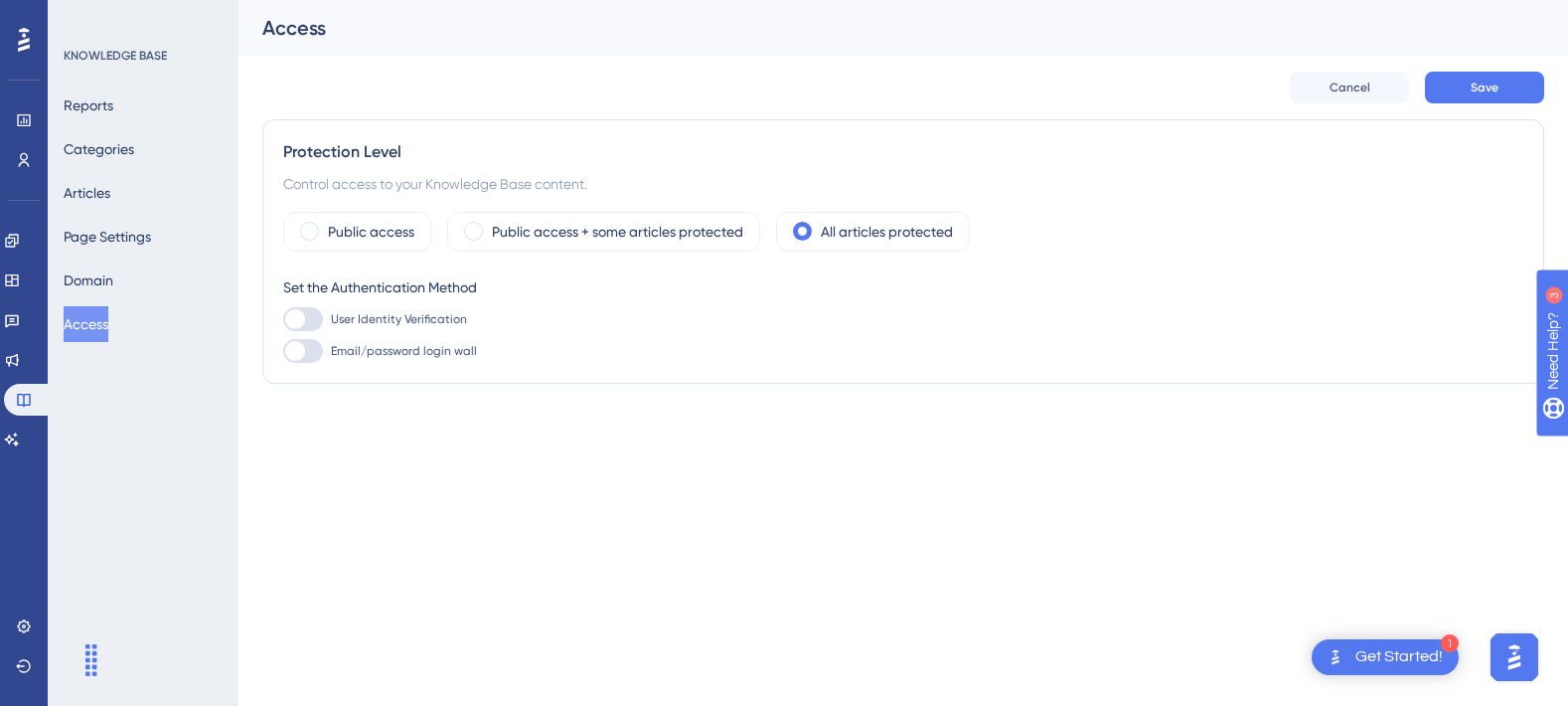 click at bounding box center [295, 319] 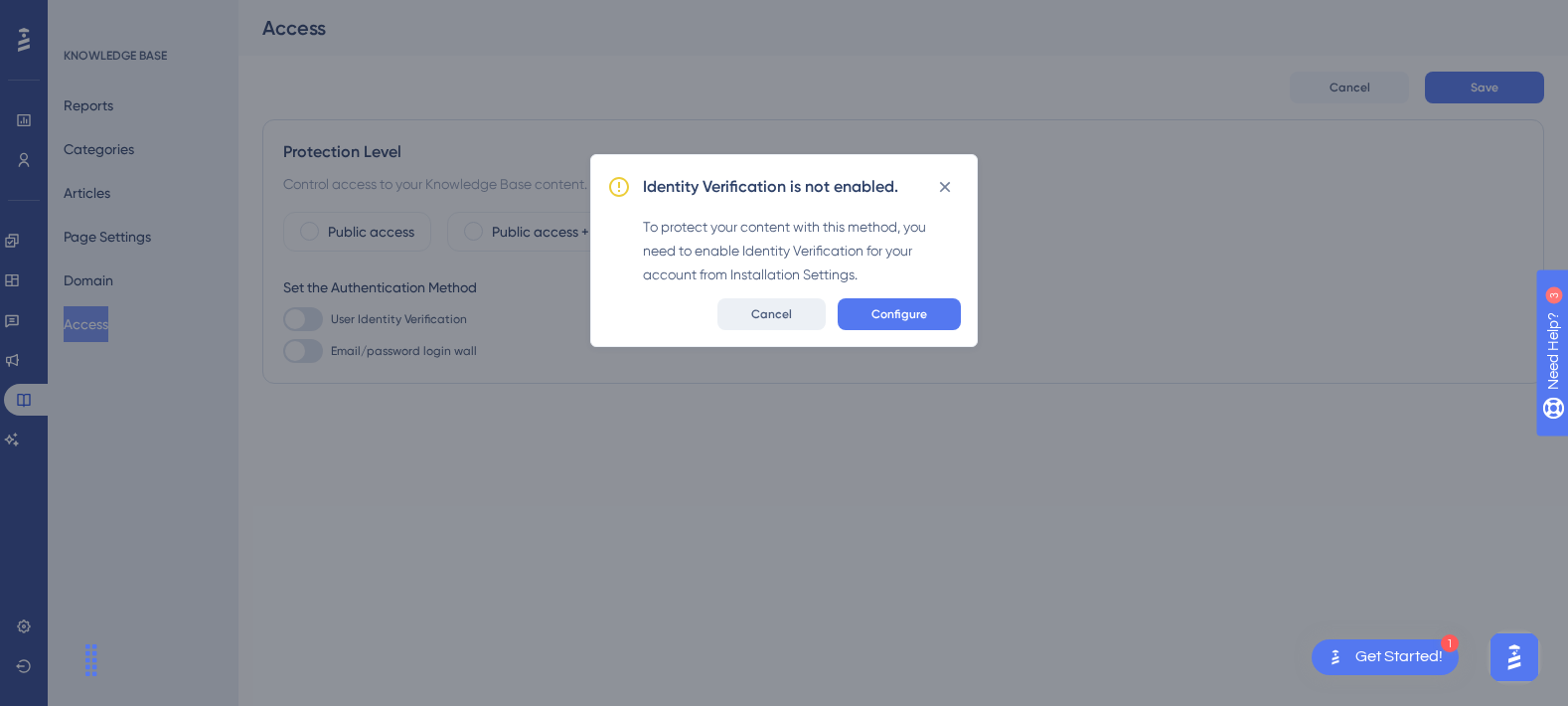 click on "Cancel" at bounding box center [771, 314] 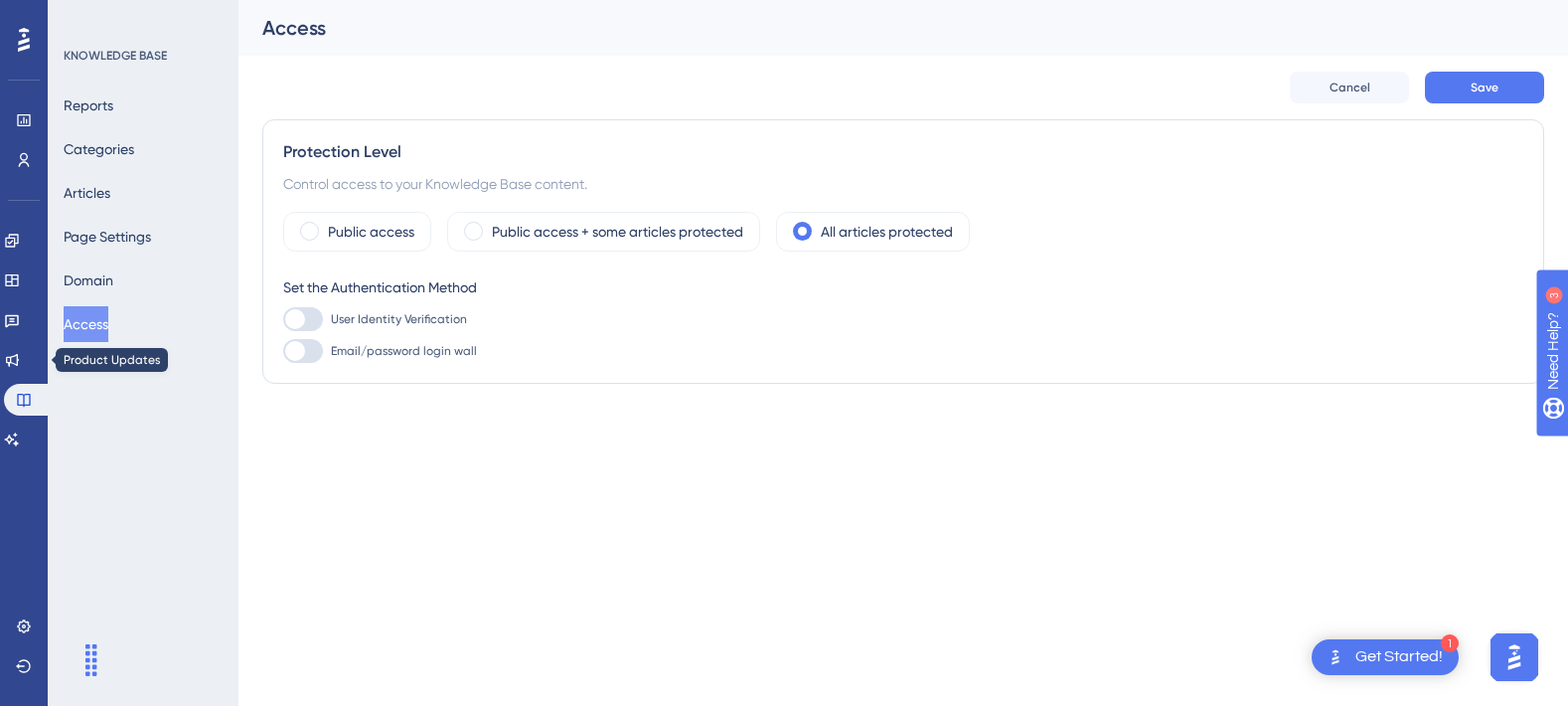 click on "Engagement Widgets Feedback Product Updates Knowledge Base AI Assistant" at bounding box center (24, 340) 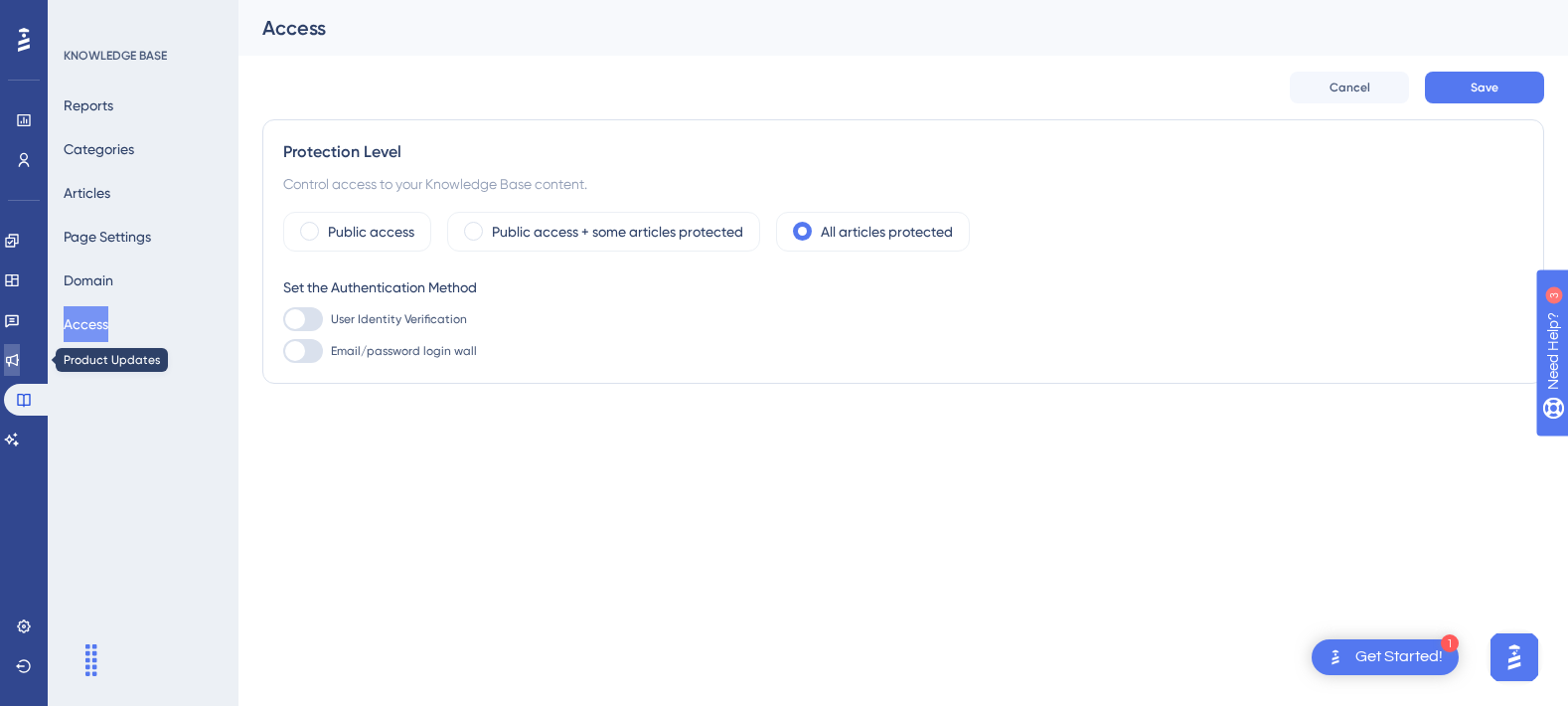 click 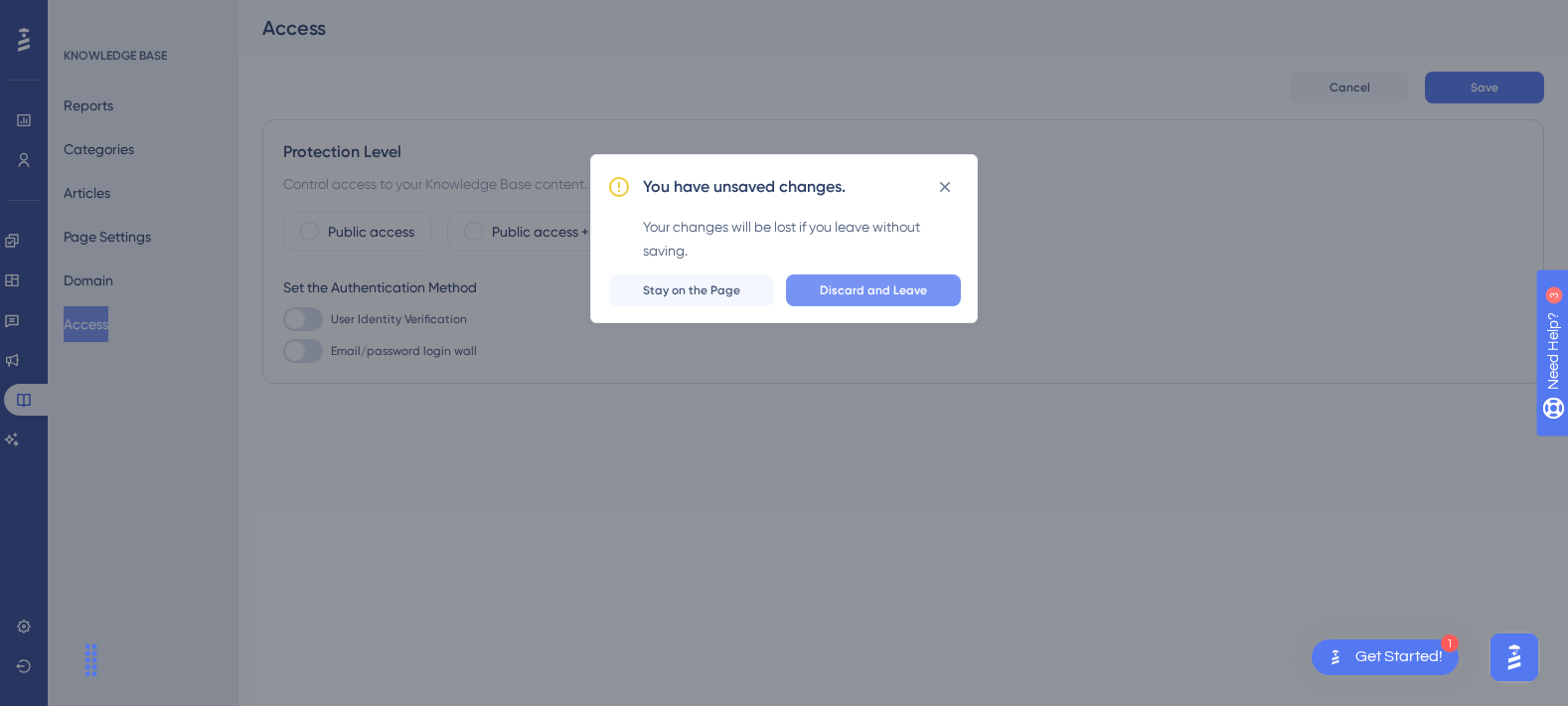 click on "Discard and Leave" at bounding box center [873, 290] 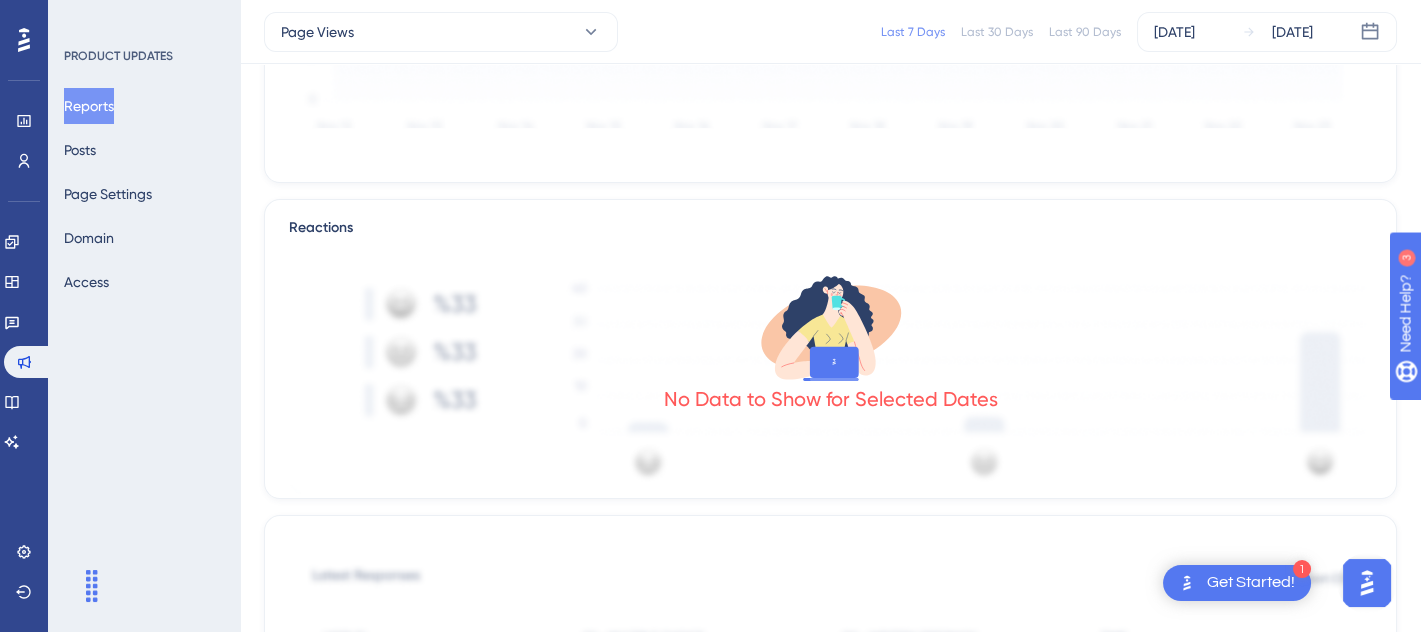 scroll, scrollTop: 100, scrollLeft: 0, axis: vertical 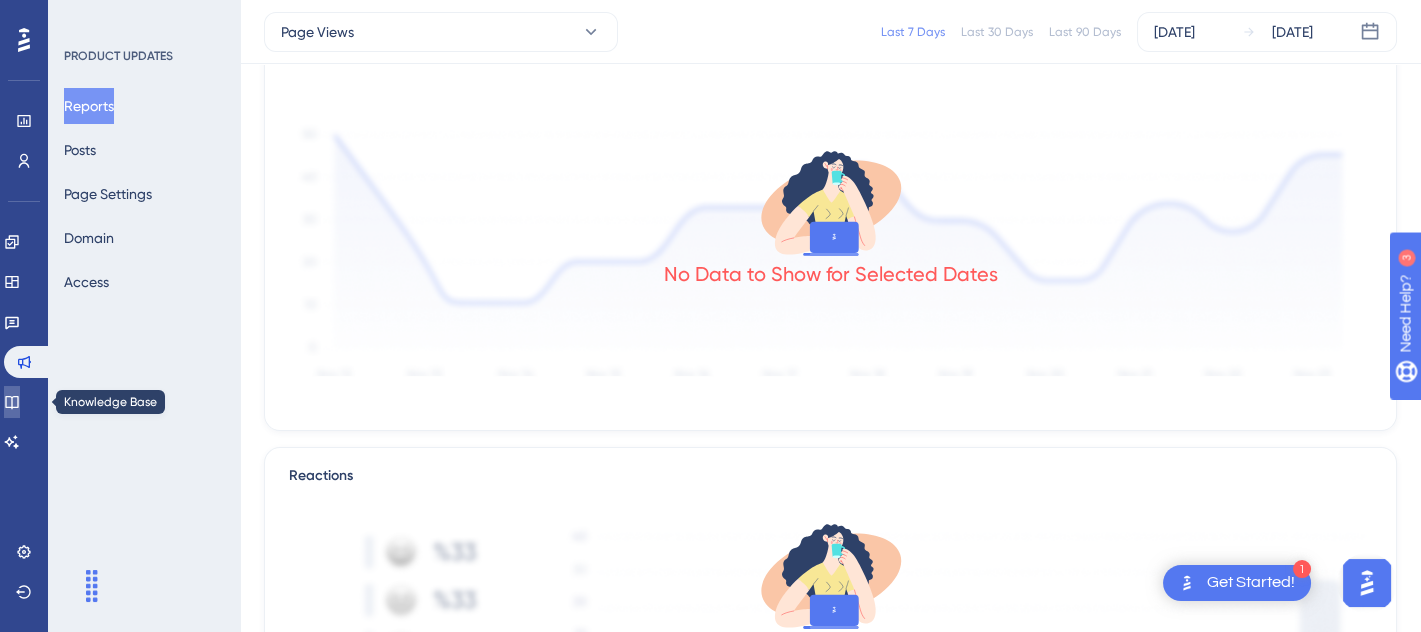 click 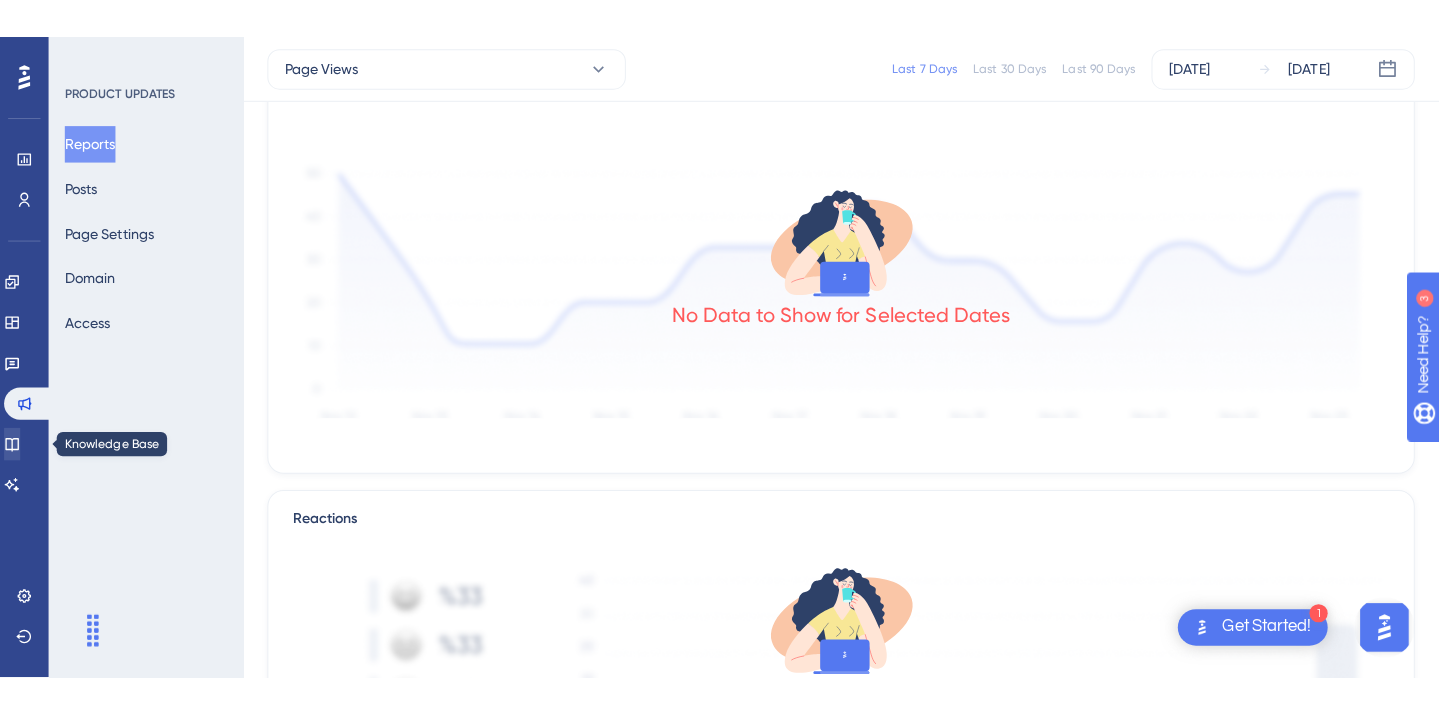 scroll, scrollTop: 0, scrollLeft: 0, axis: both 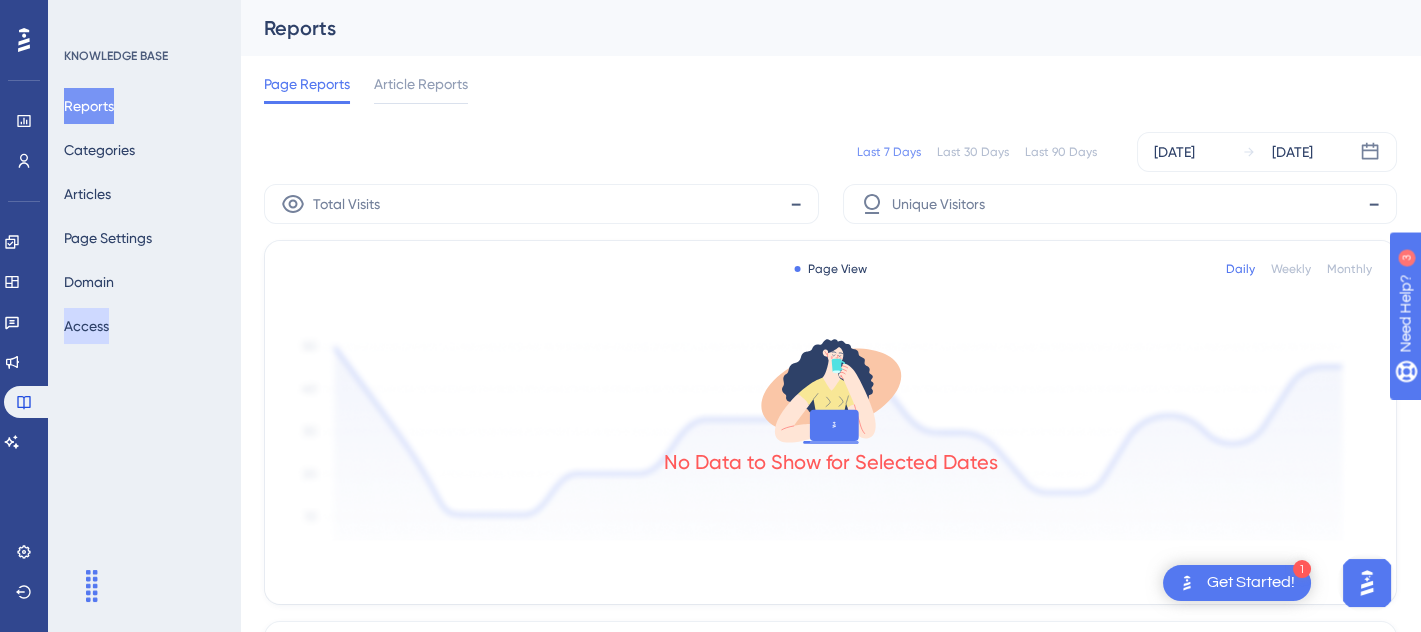click on "Access" at bounding box center [86, 326] 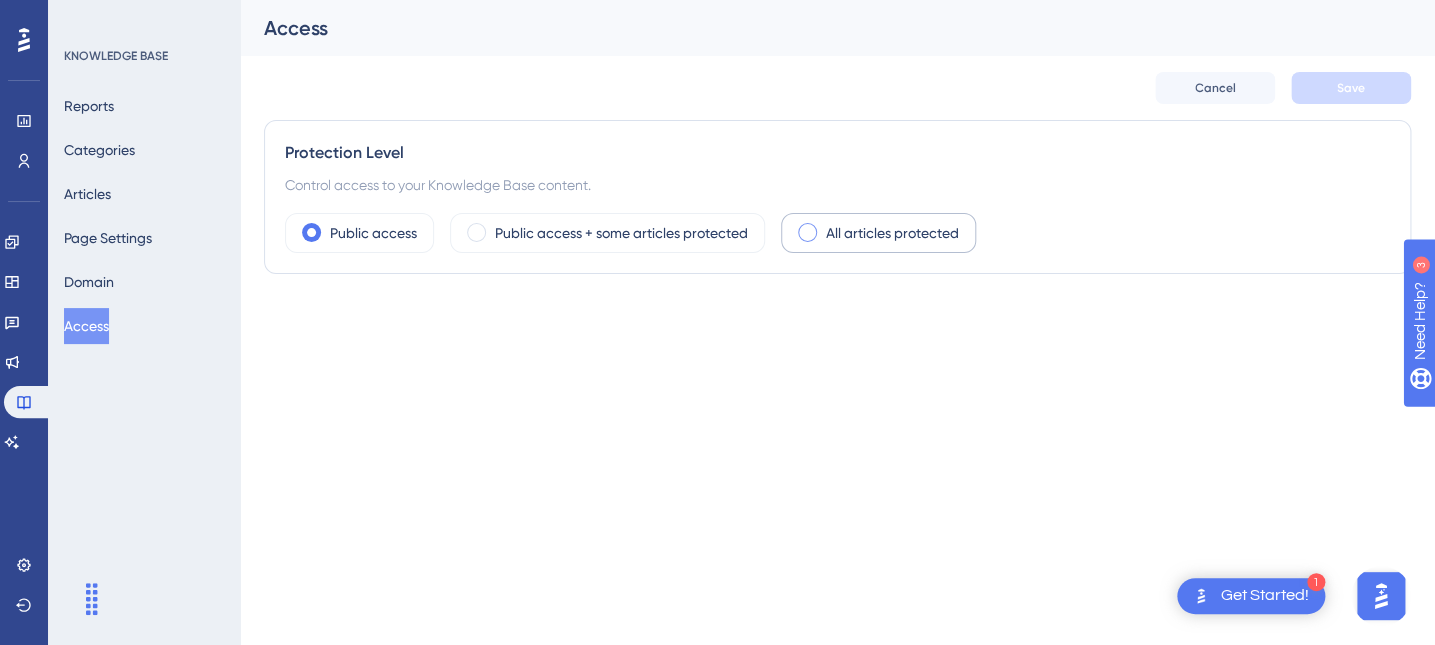 drag, startPoint x: 792, startPoint y: 227, endPoint x: 804, endPoint y: 224, distance: 12.369317 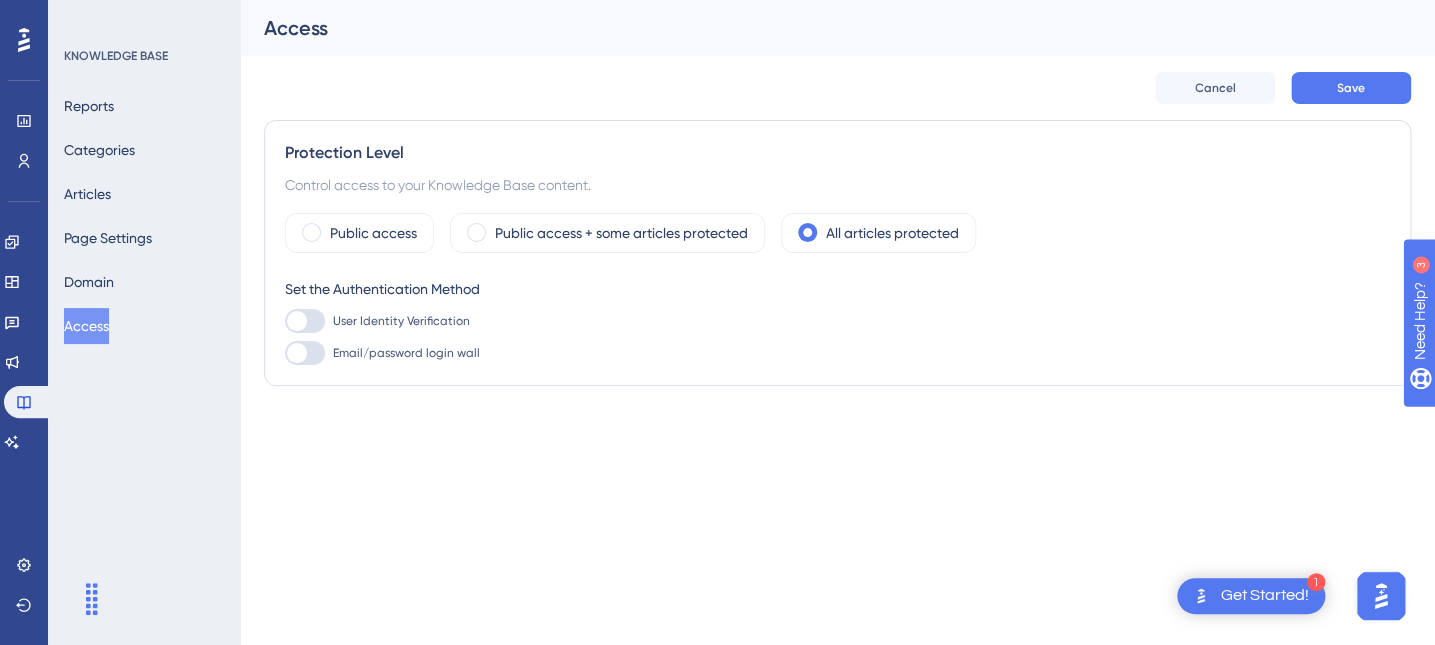 click at bounding box center [297, 321] 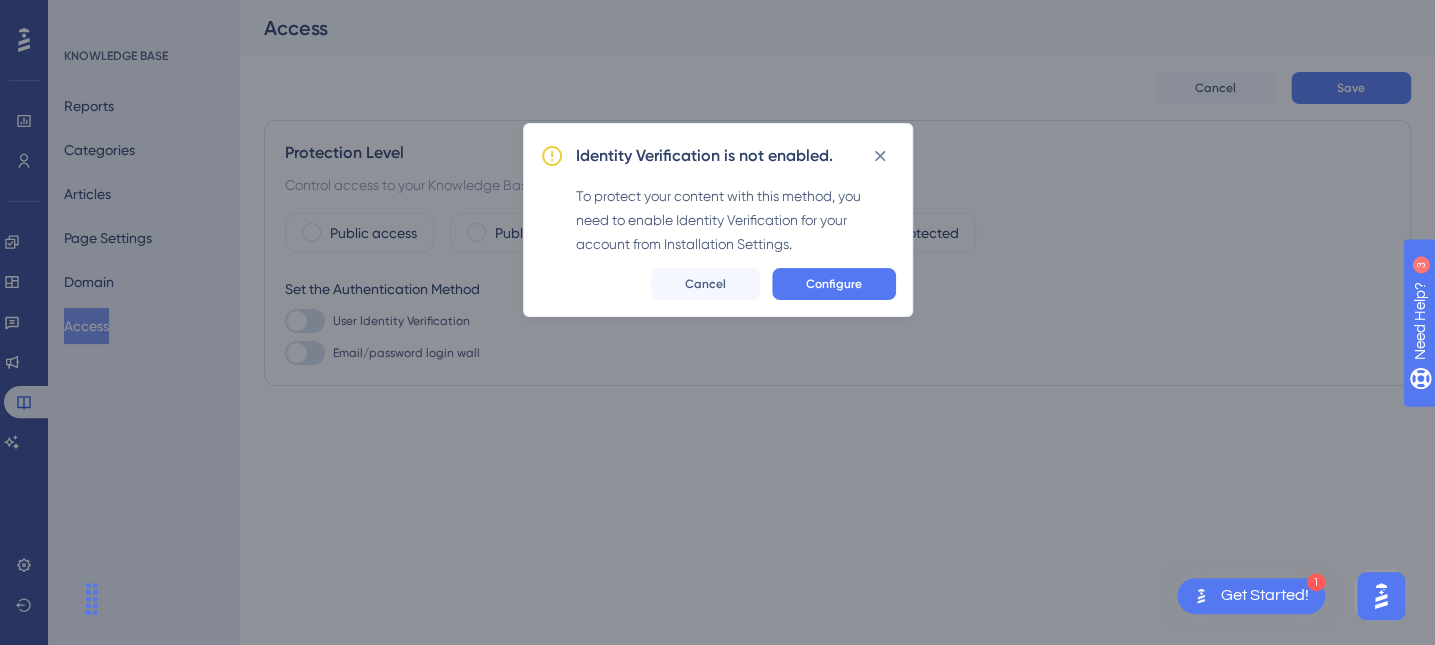 click on "Identity Verification is not enabled. To protect your content with this method, you need to enable Identity Verification for your account from Installation Settings. Configure Cancel" at bounding box center (717, 322) 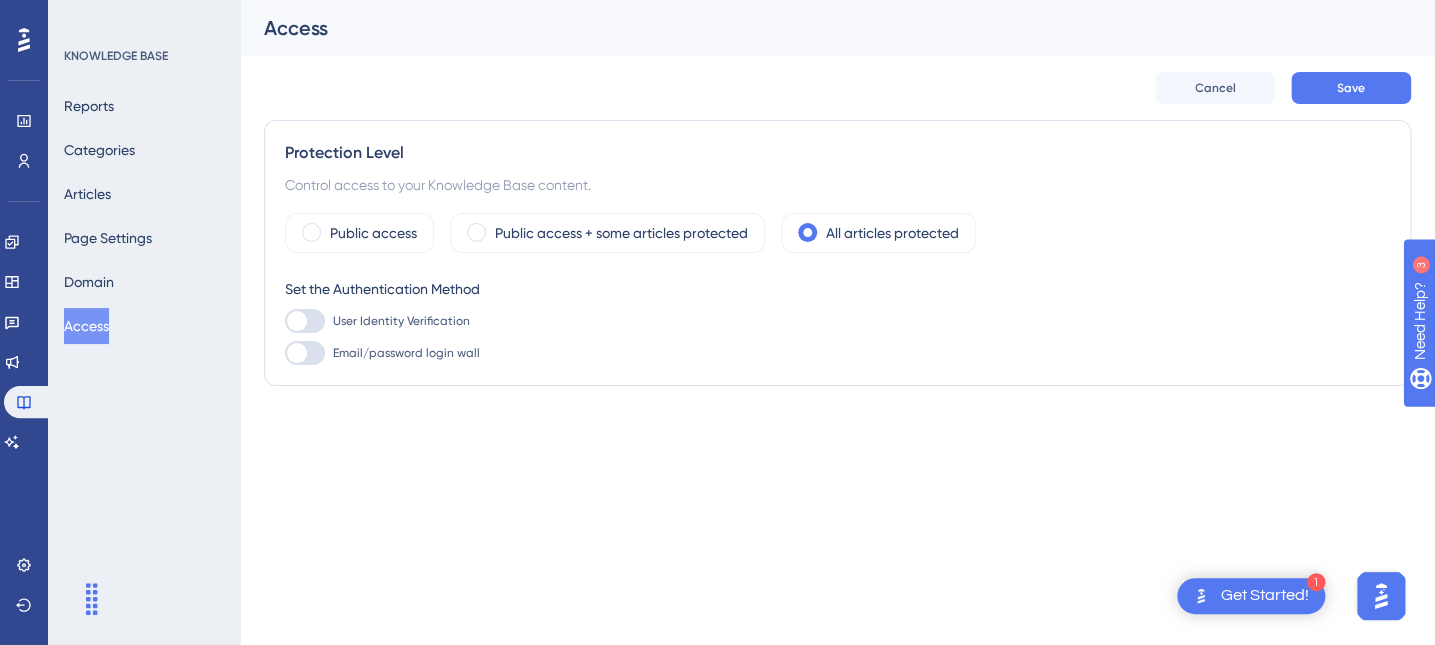 drag, startPoint x: 1268, startPoint y: 0, endPoint x: 1136, endPoint y: 383, distance: 405.10864 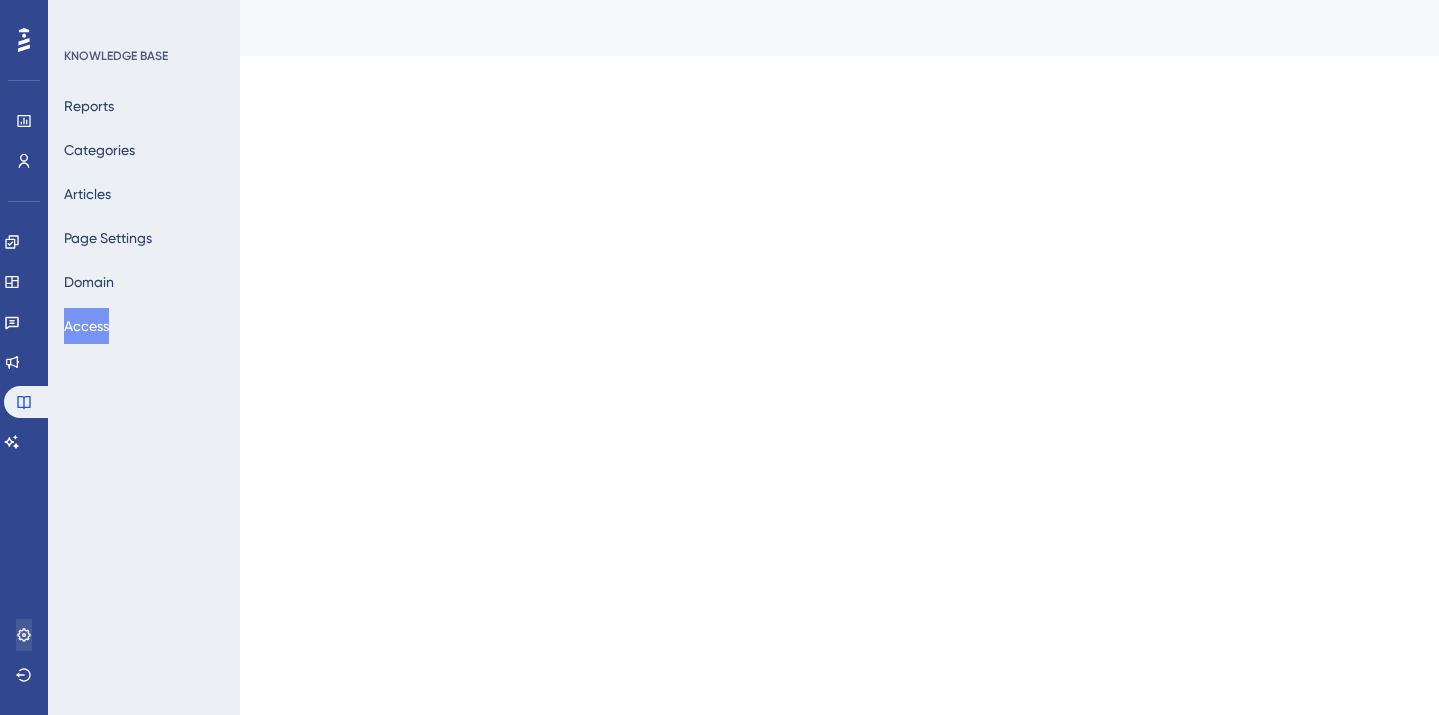 scroll, scrollTop: 0, scrollLeft: 0, axis: both 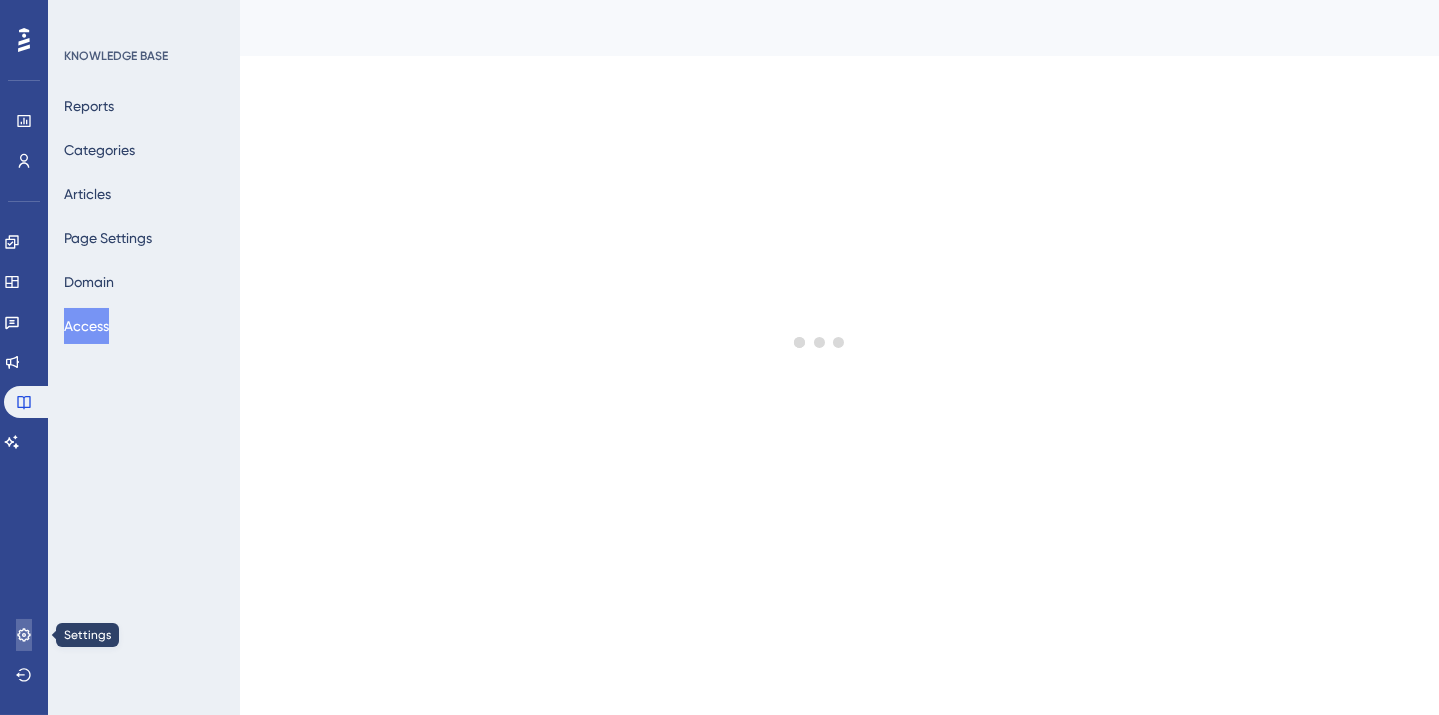 click 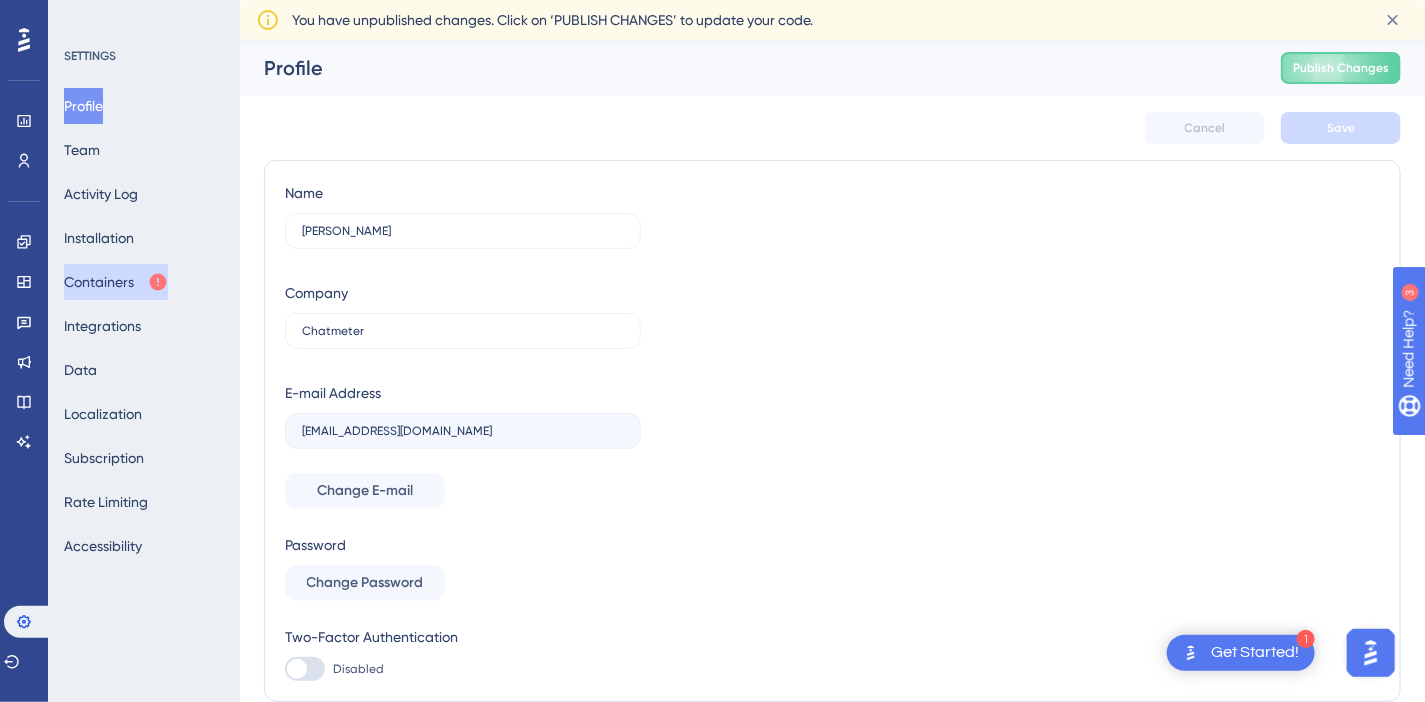 scroll, scrollTop: 0, scrollLeft: 0, axis: both 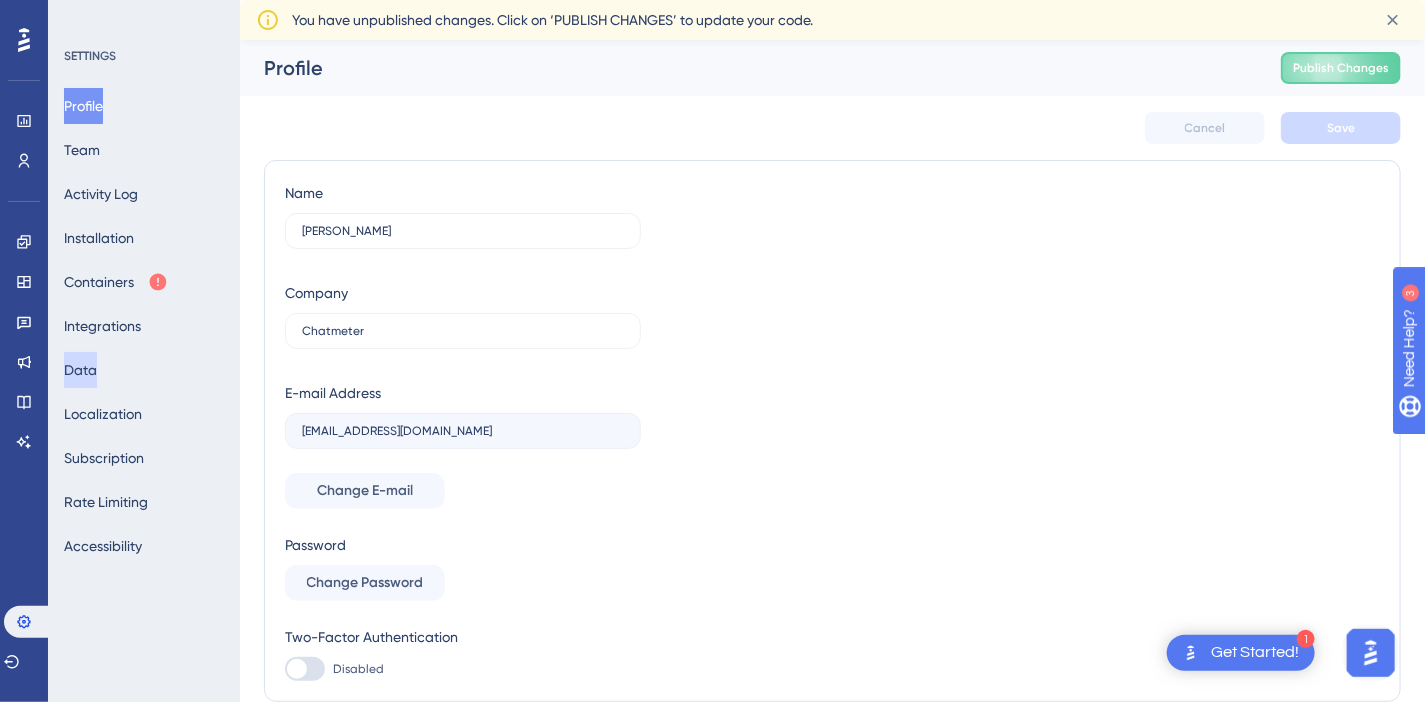click on "Data" at bounding box center (80, 370) 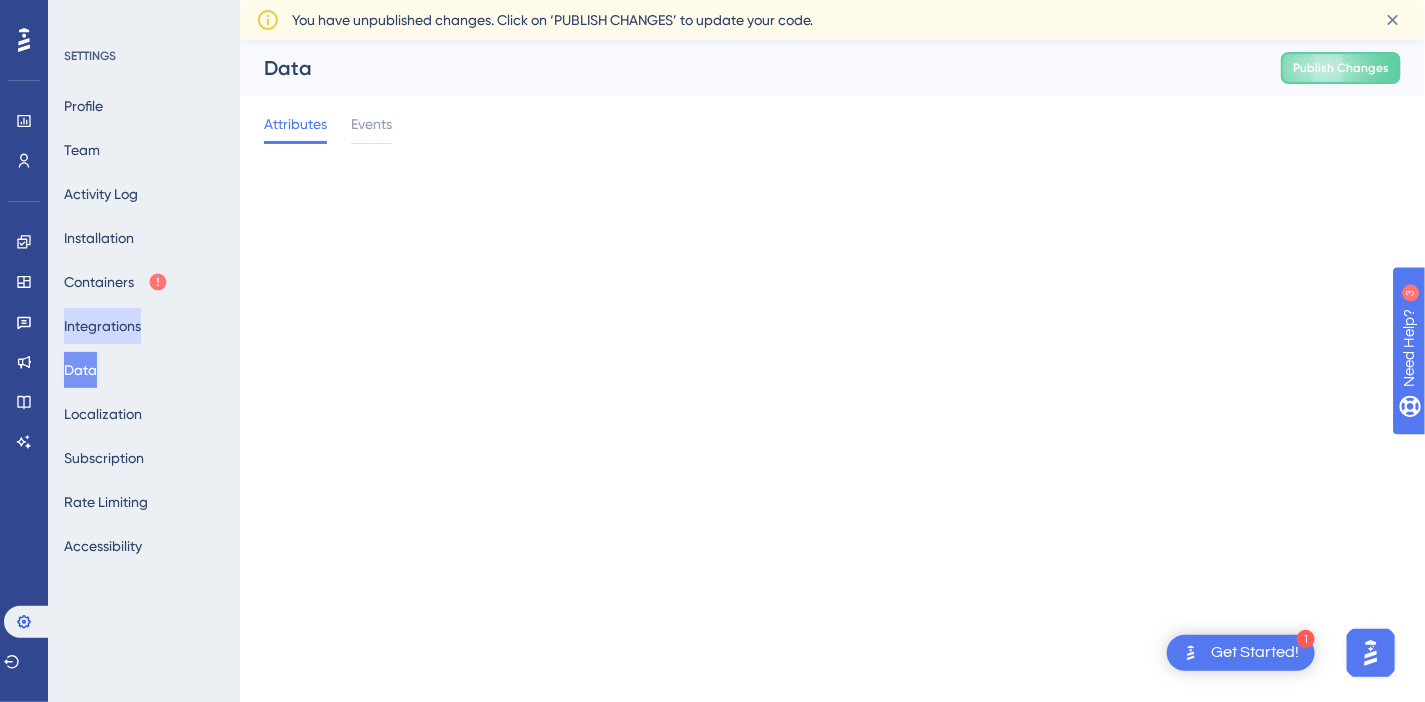 click on "Integrations" at bounding box center [102, 326] 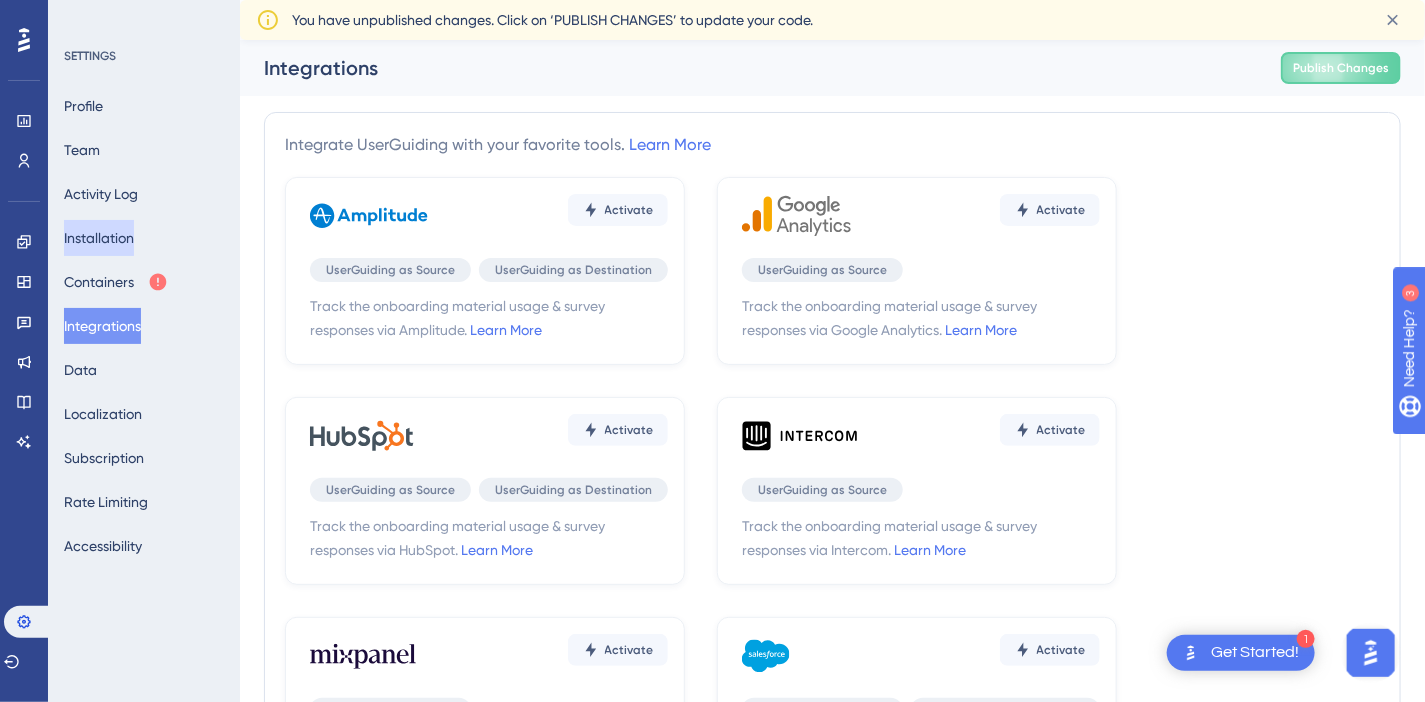 click on "Installation" at bounding box center (99, 238) 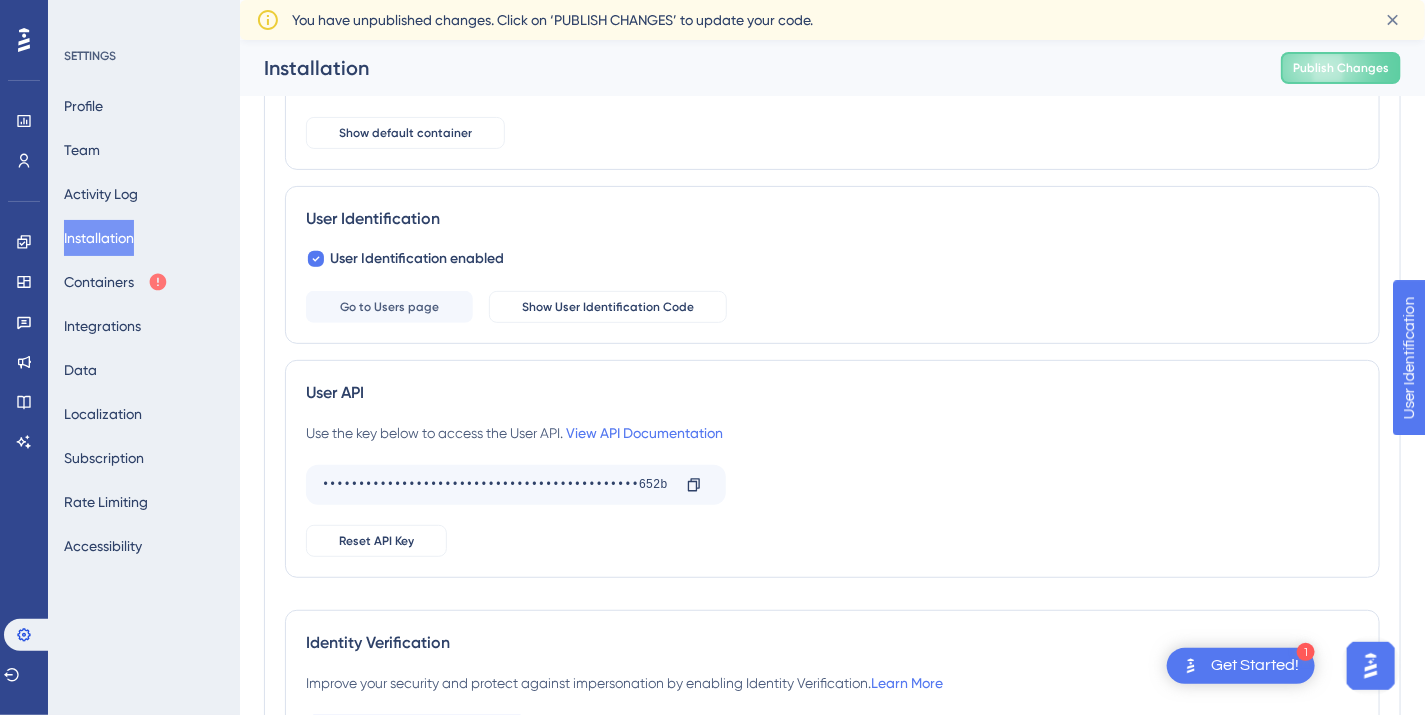 scroll, scrollTop: 337, scrollLeft: 0, axis: vertical 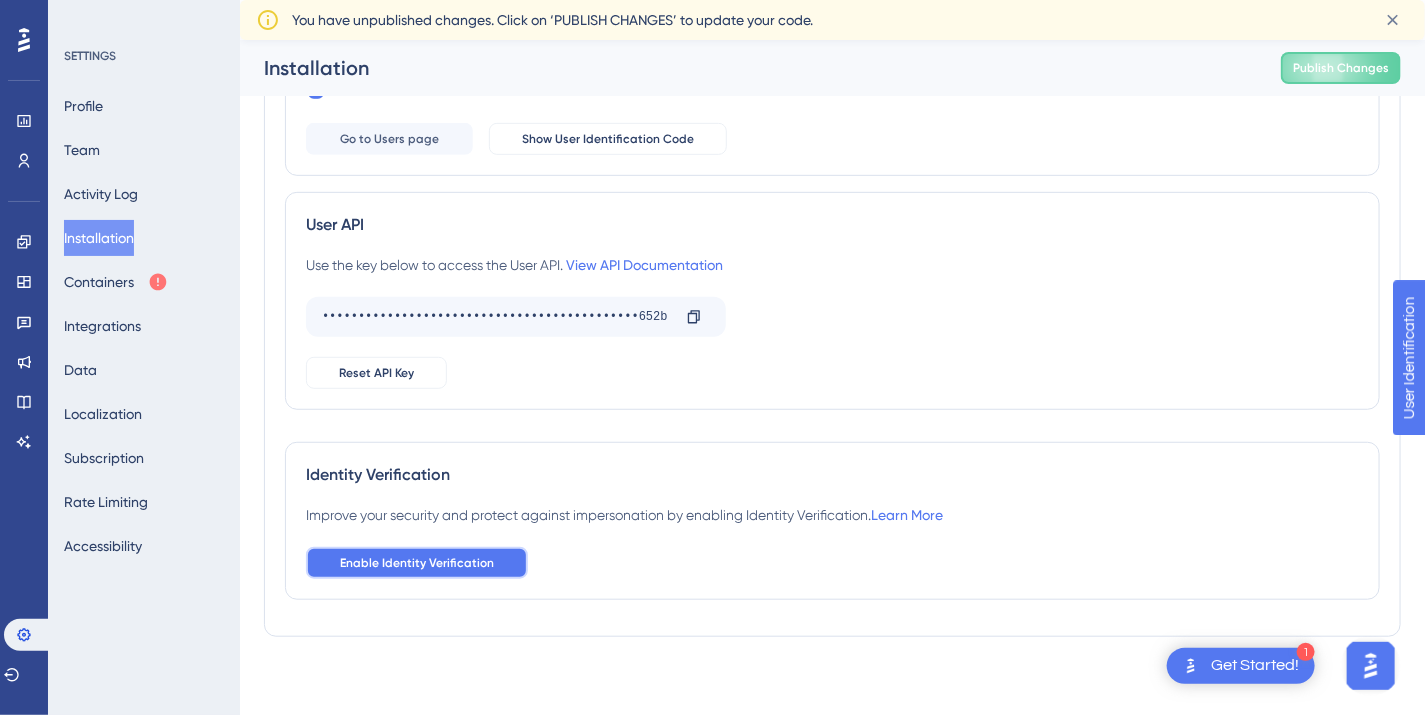 click on "Enable Identity Verification" at bounding box center (417, 563) 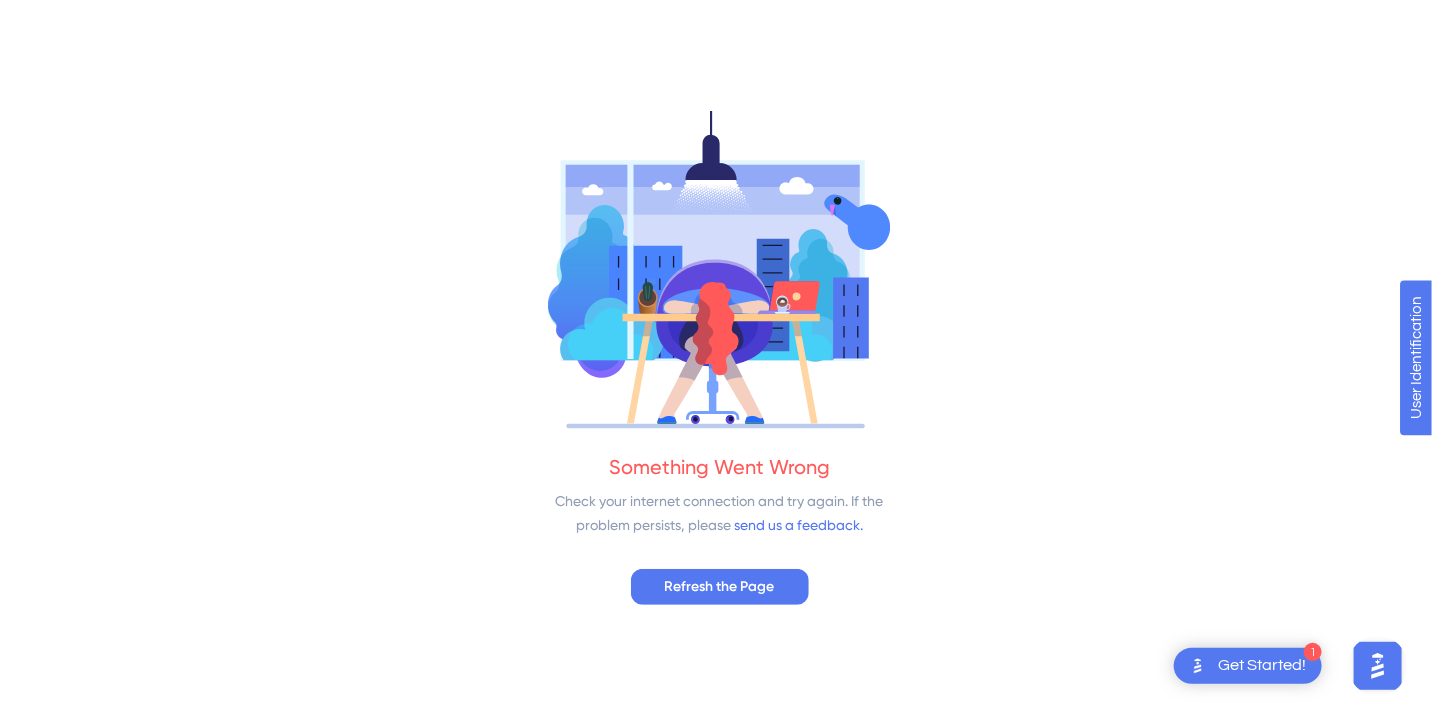 scroll, scrollTop: 0, scrollLeft: 0, axis: both 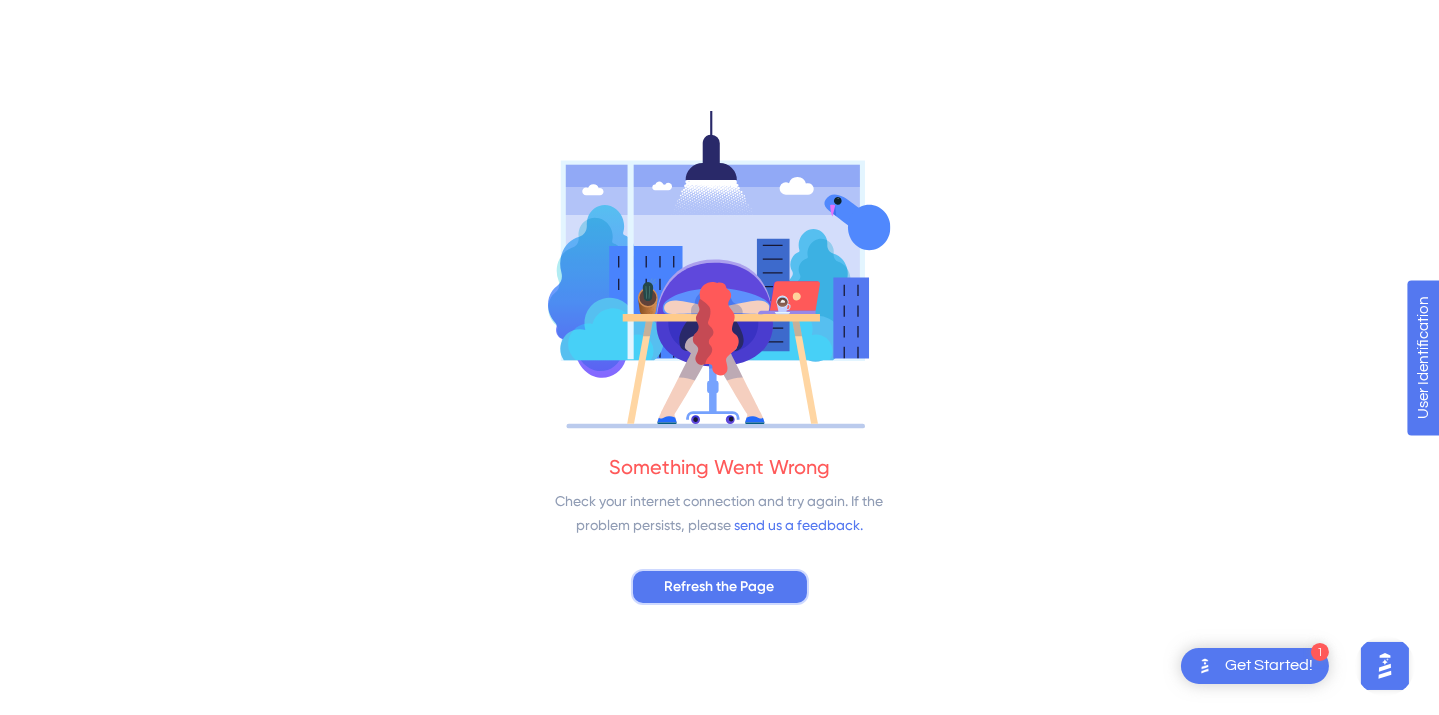 click on "Refresh the Page" at bounding box center [720, 587] 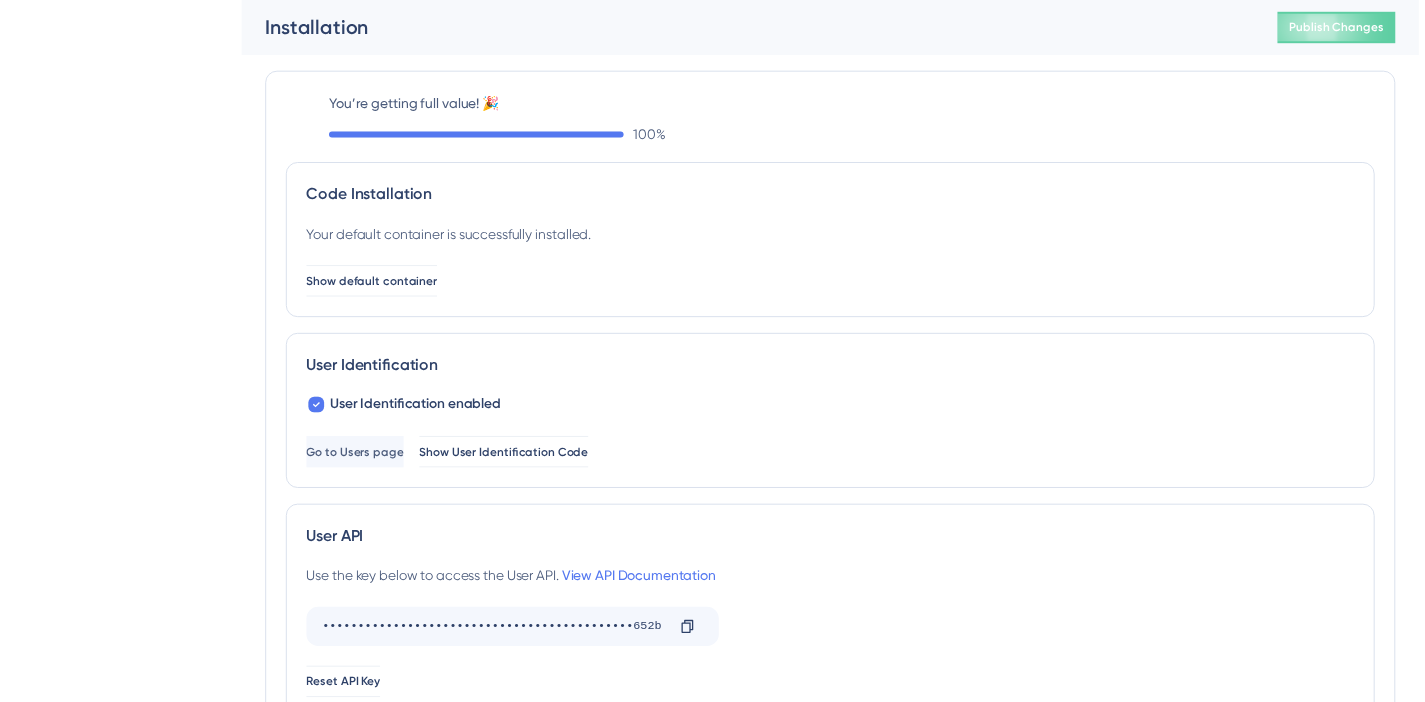 scroll, scrollTop: 0, scrollLeft: 0, axis: both 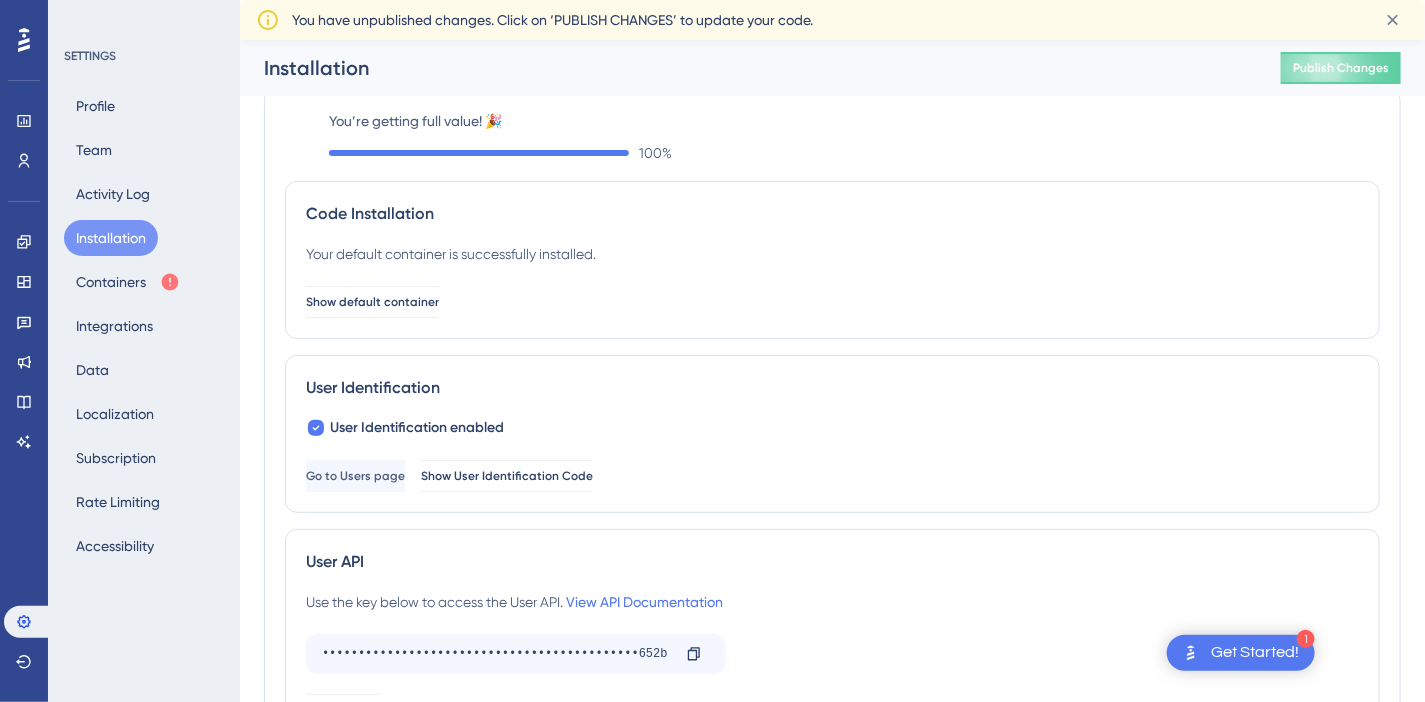click on "Enable Identity Verification" at bounding box center [383, 900] 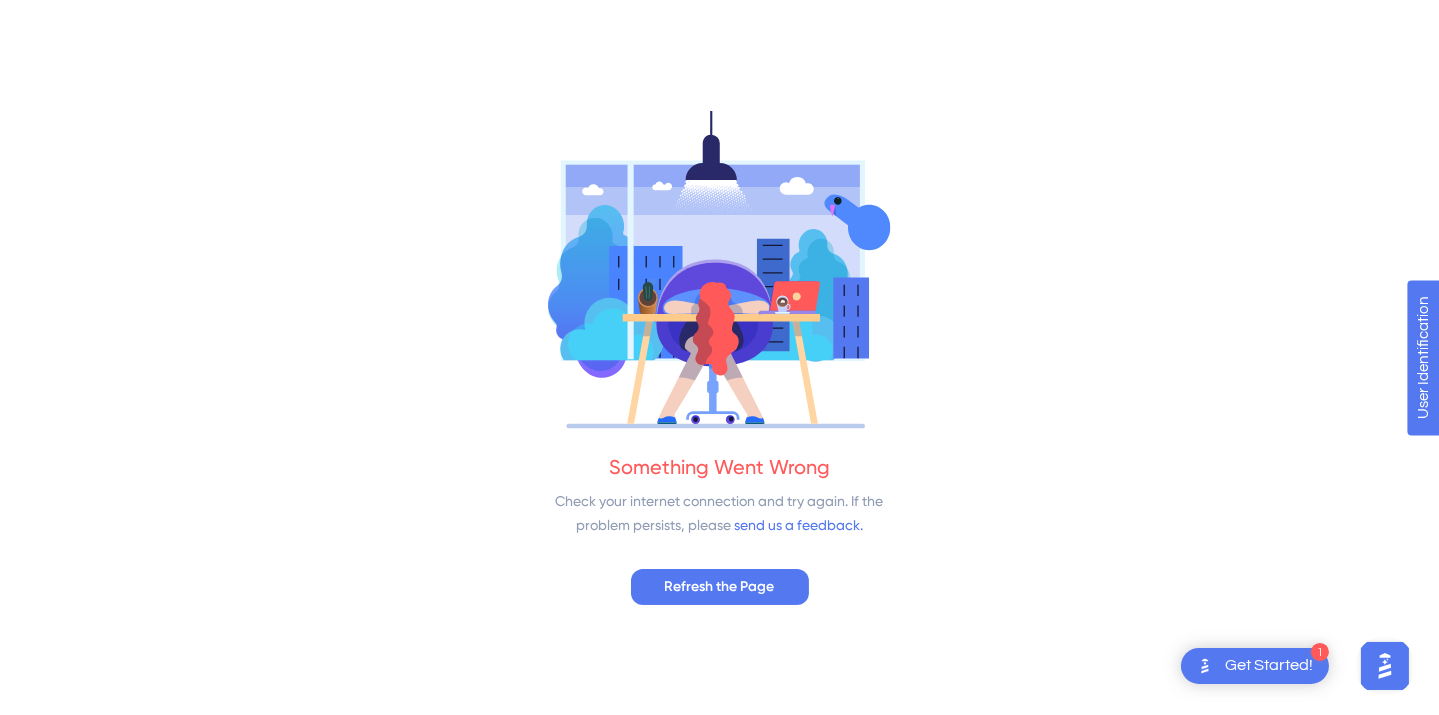 scroll, scrollTop: 0, scrollLeft: 0, axis: both 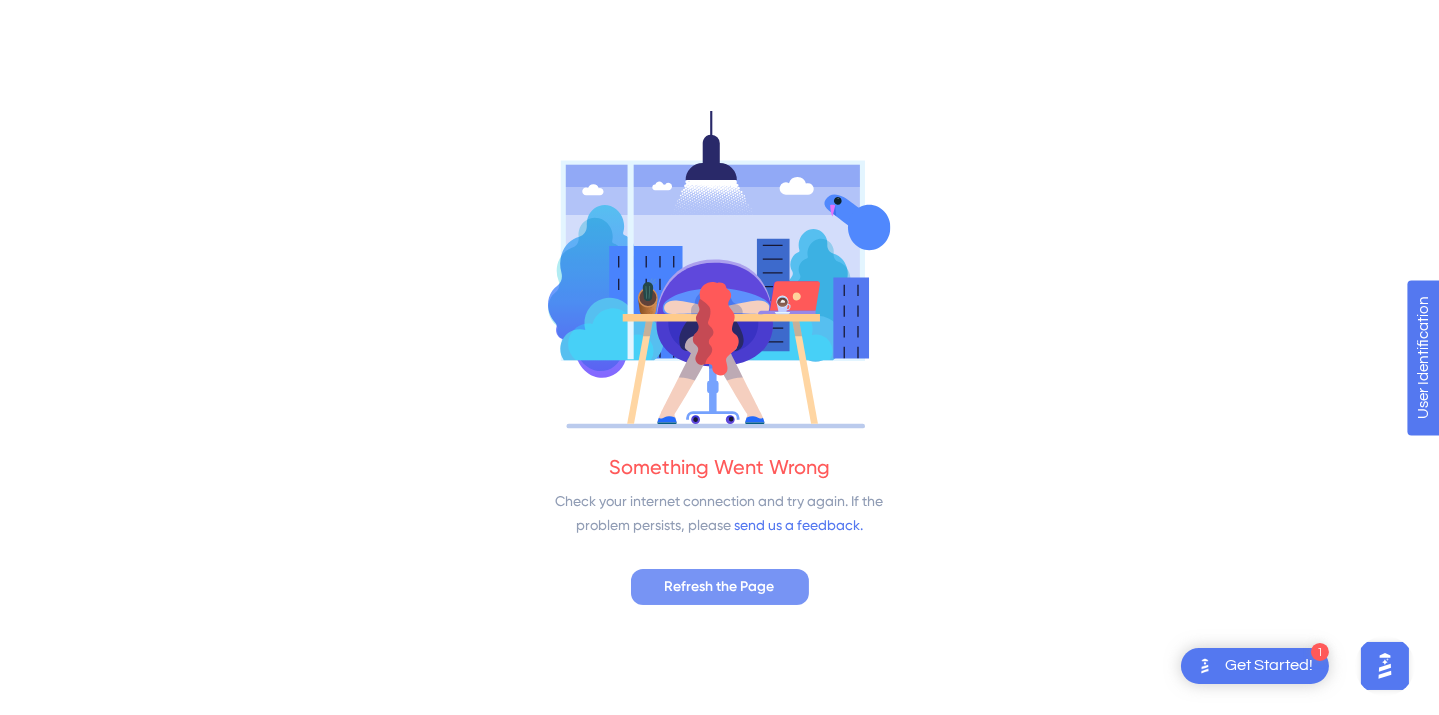 click on "Refresh the Page" at bounding box center [720, 587] 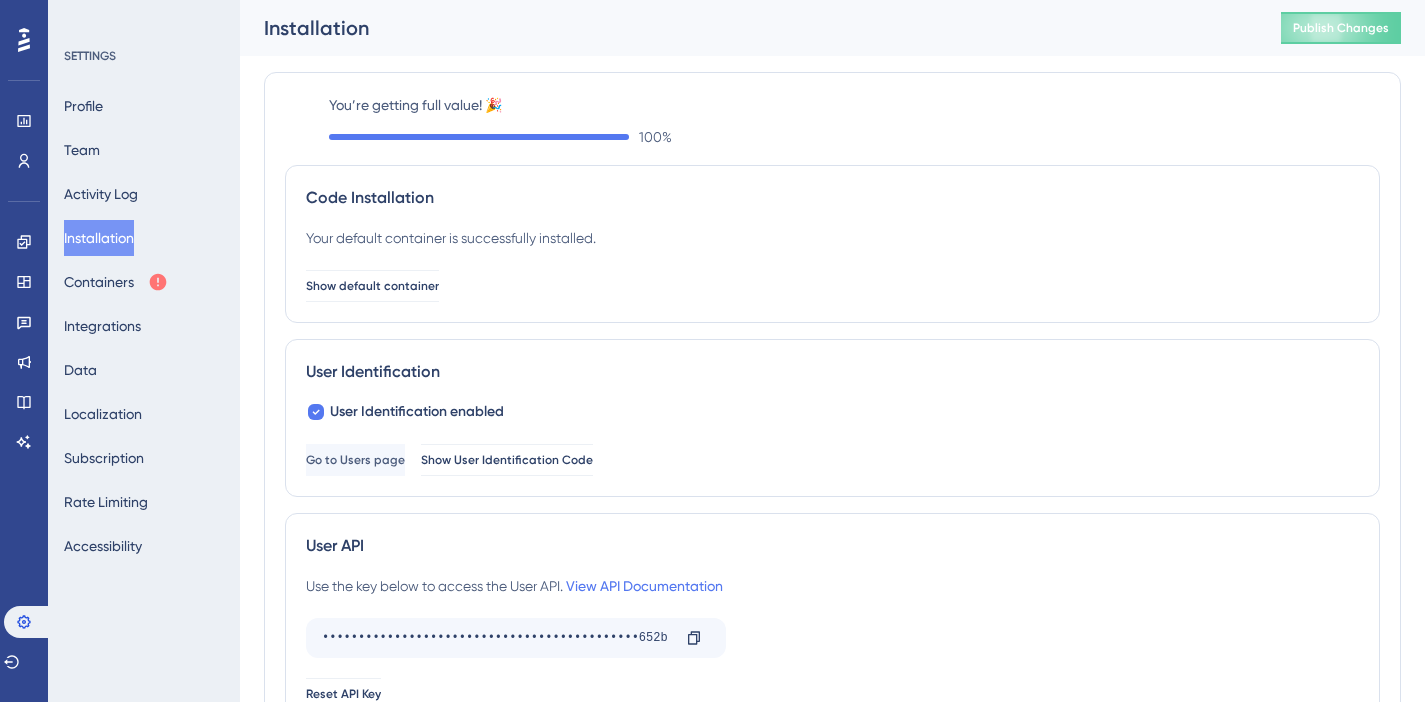 scroll, scrollTop: 0, scrollLeft: 0, axis: both 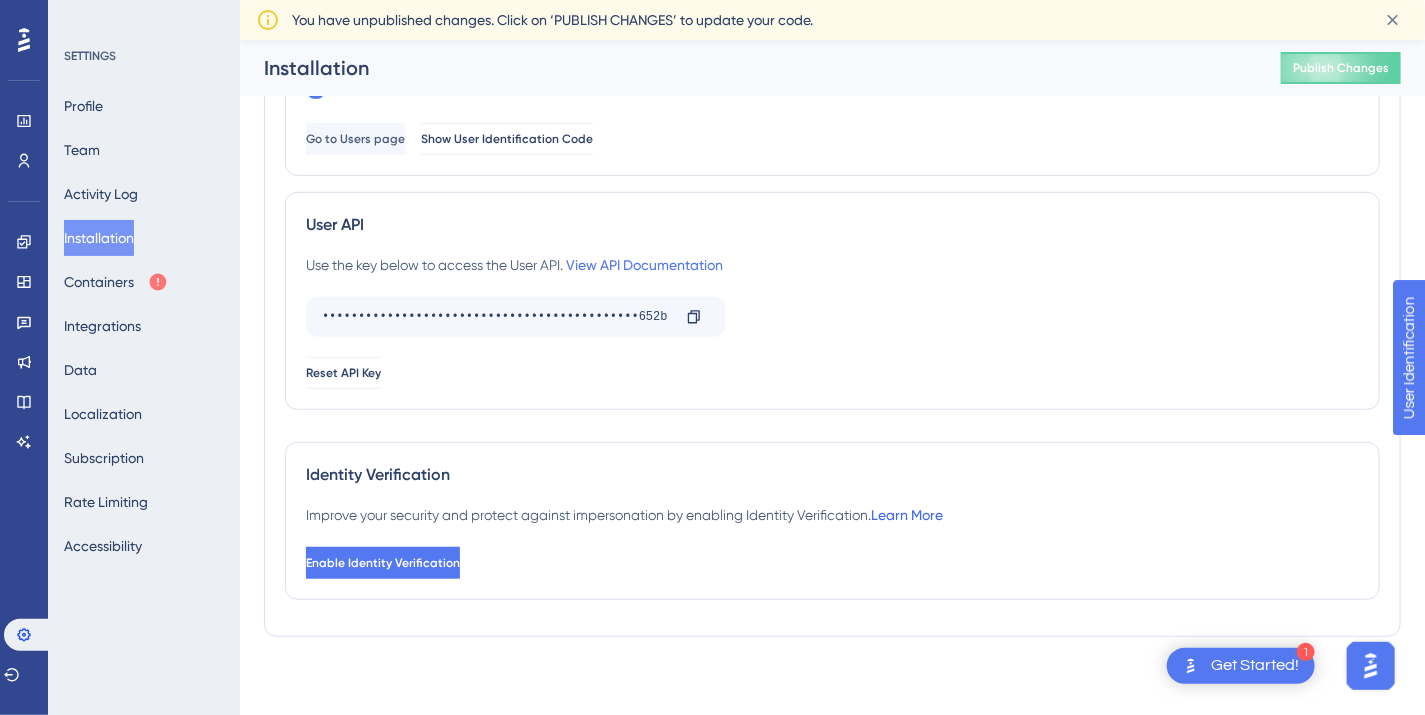 click on "Learn More" at bounding box center [907, 515] 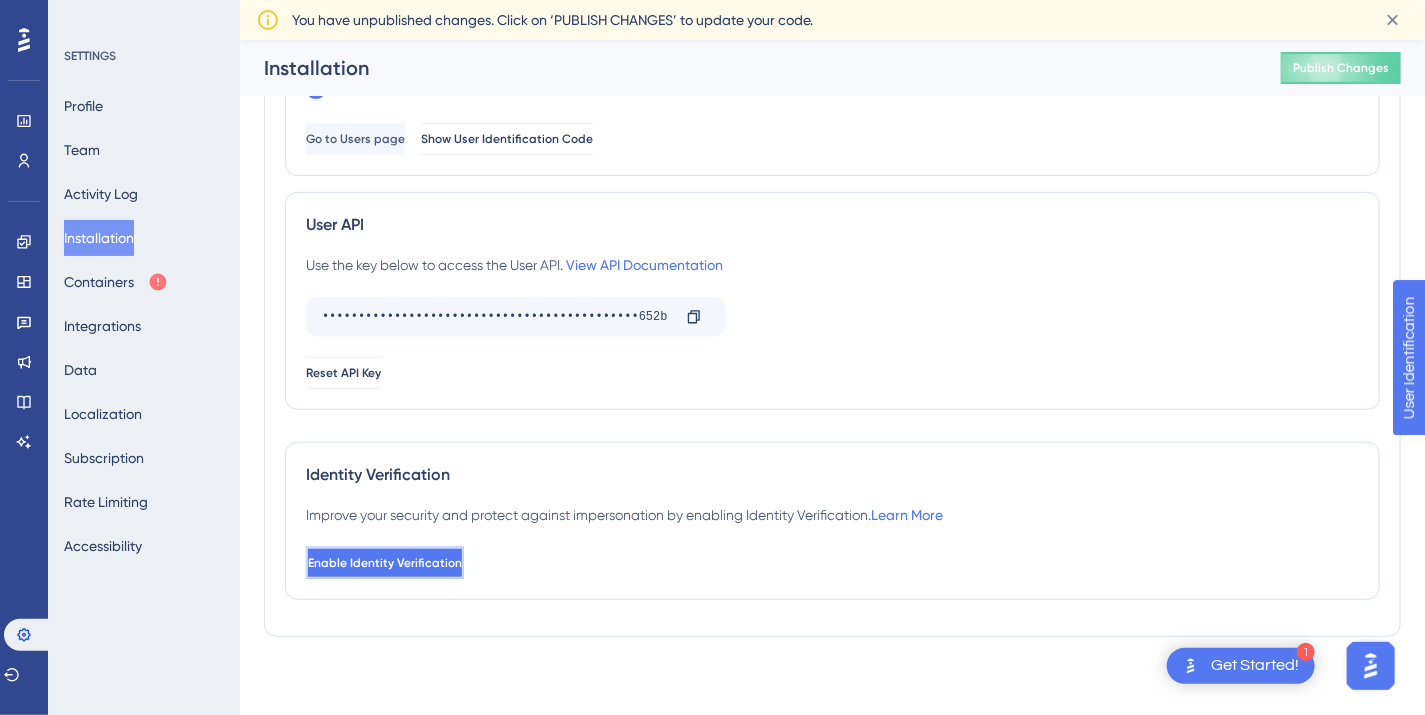 click on "Enable Identity Verification" at bounding box center (385, 563) 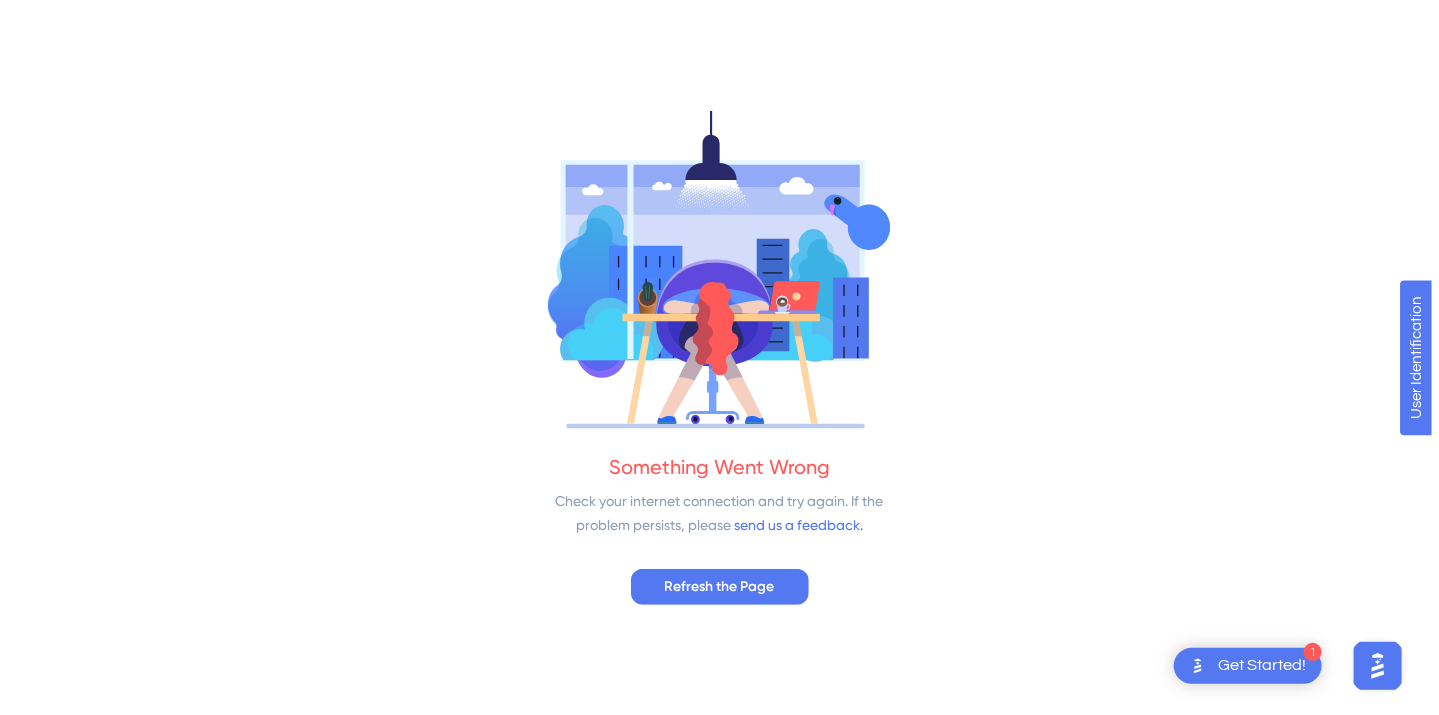 scroll, scrollTop: 0, scrollLeft: 0, axis: both 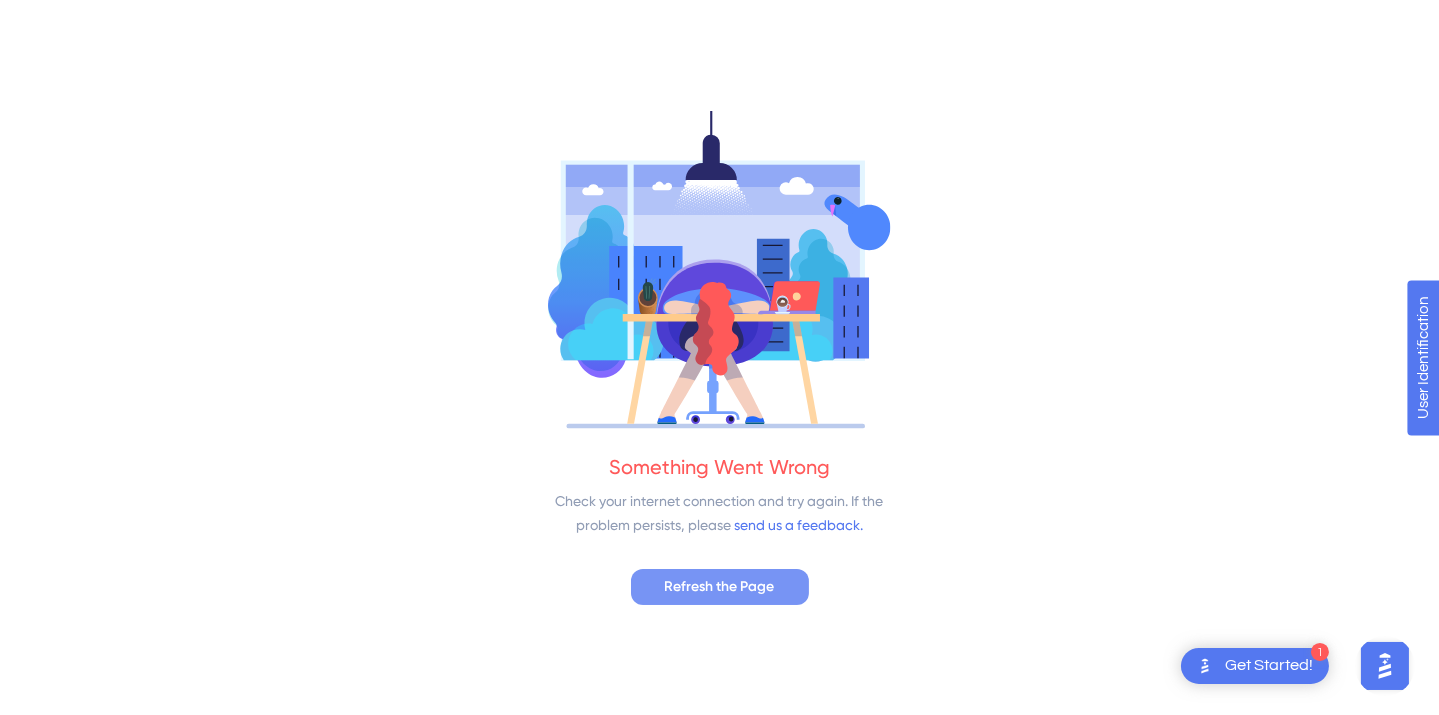 click on "Refresh the Page" at bounding box center (720, 587) 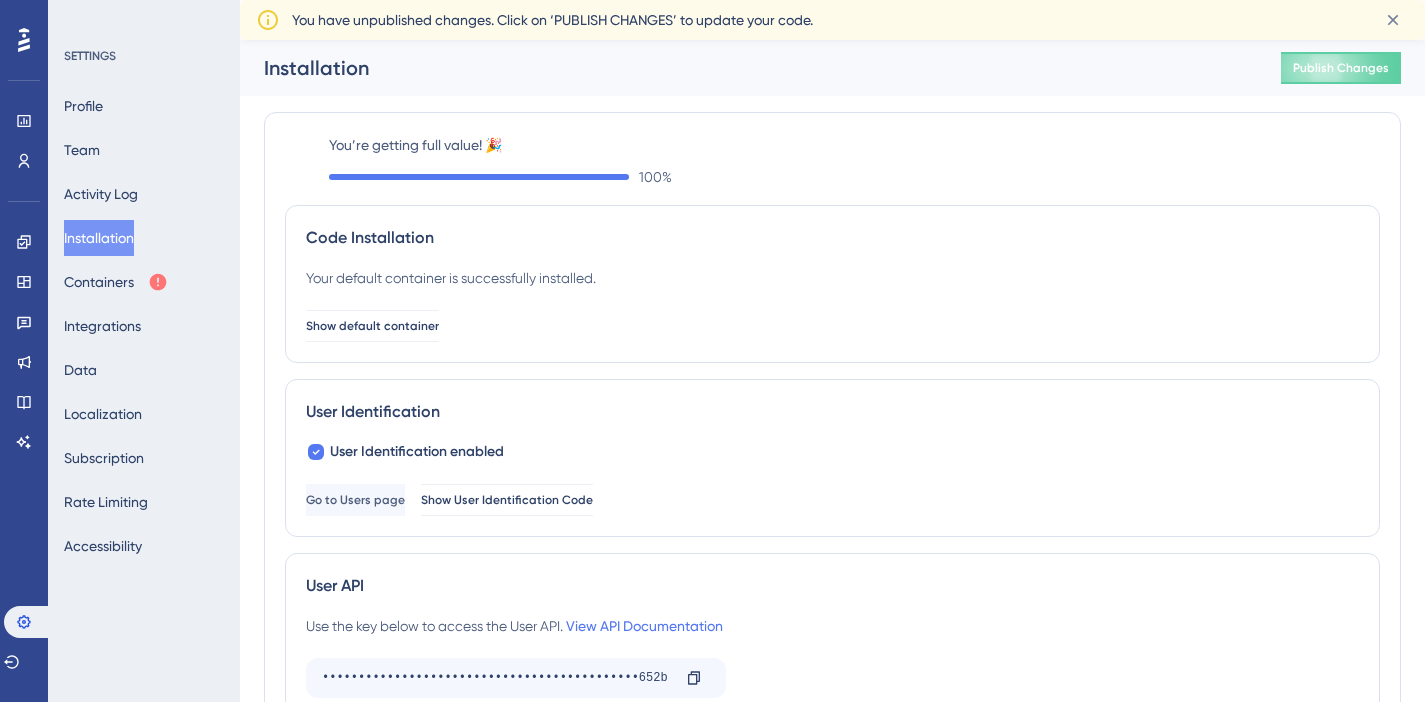 scroll, scrollTop: 0, scrollLeft: 0, axis: both 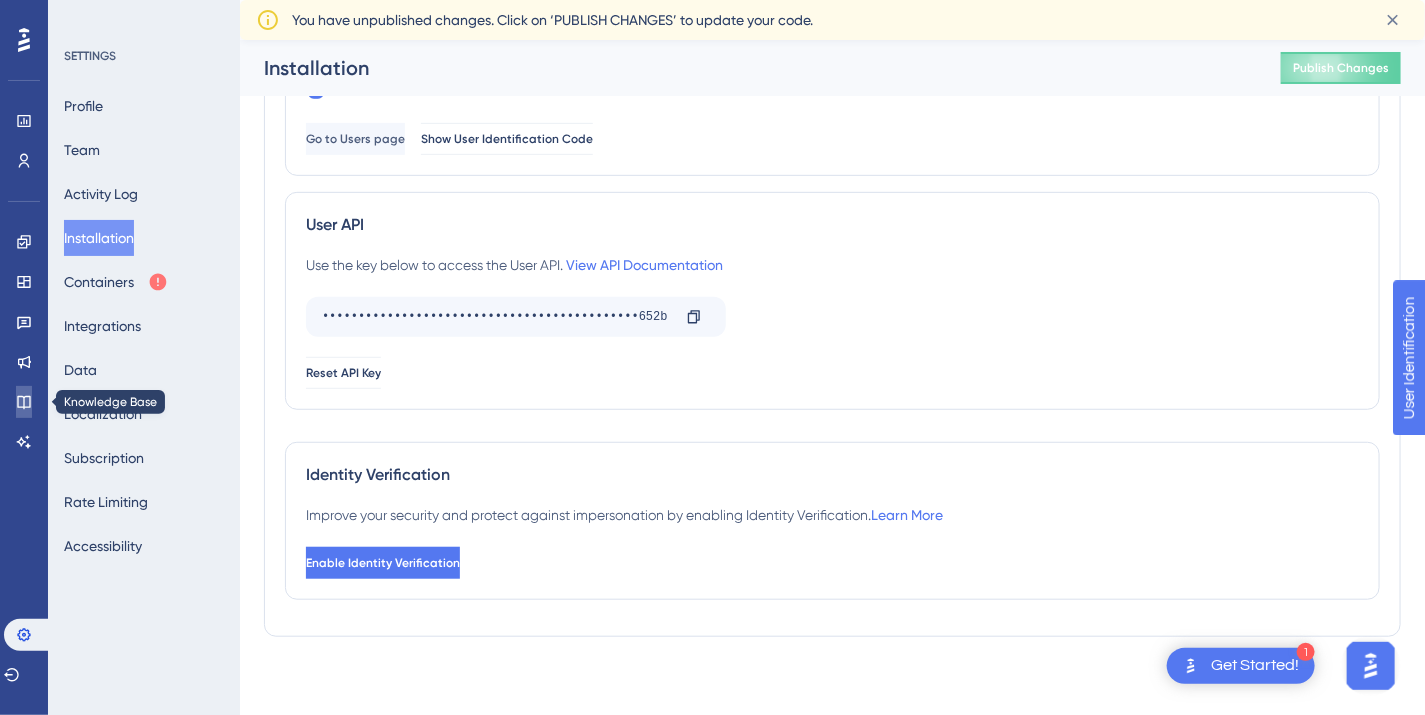 click 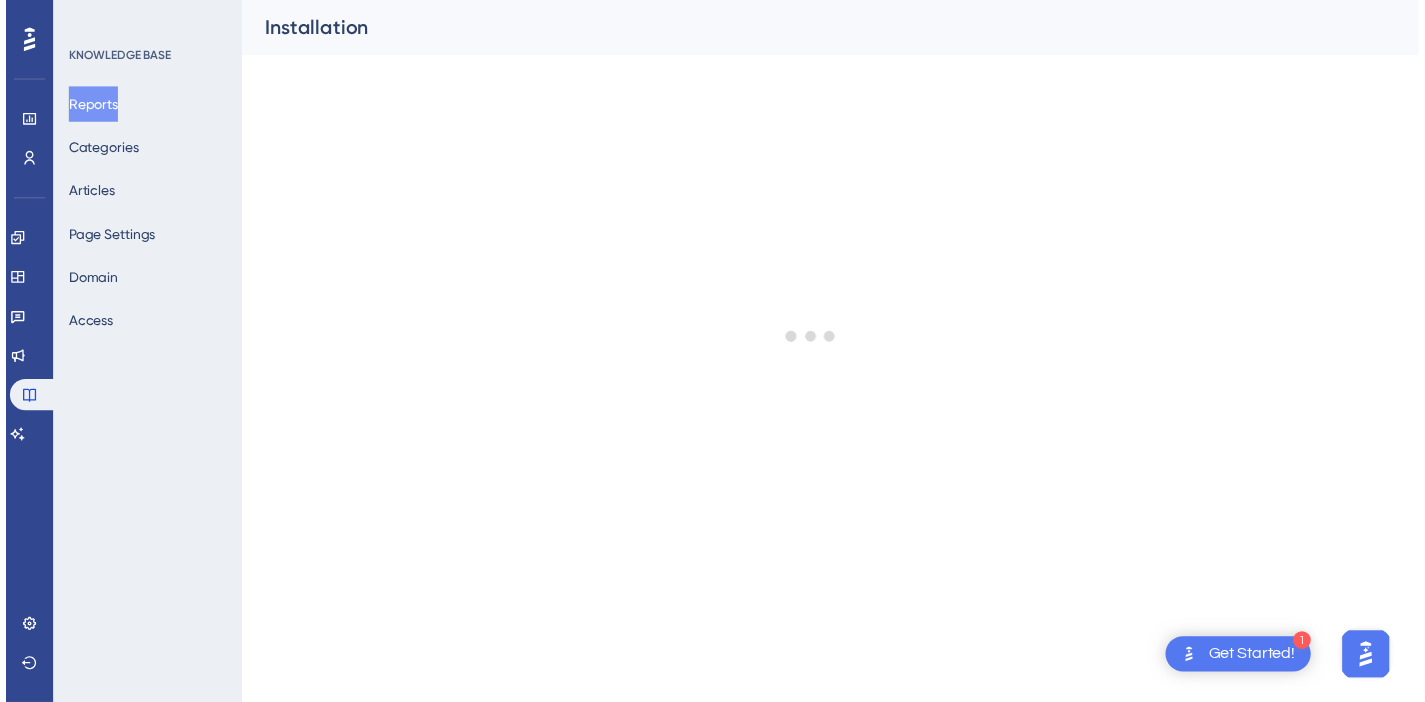 scroll, scrollTop: 0, scrollLeft: 0, axis: both 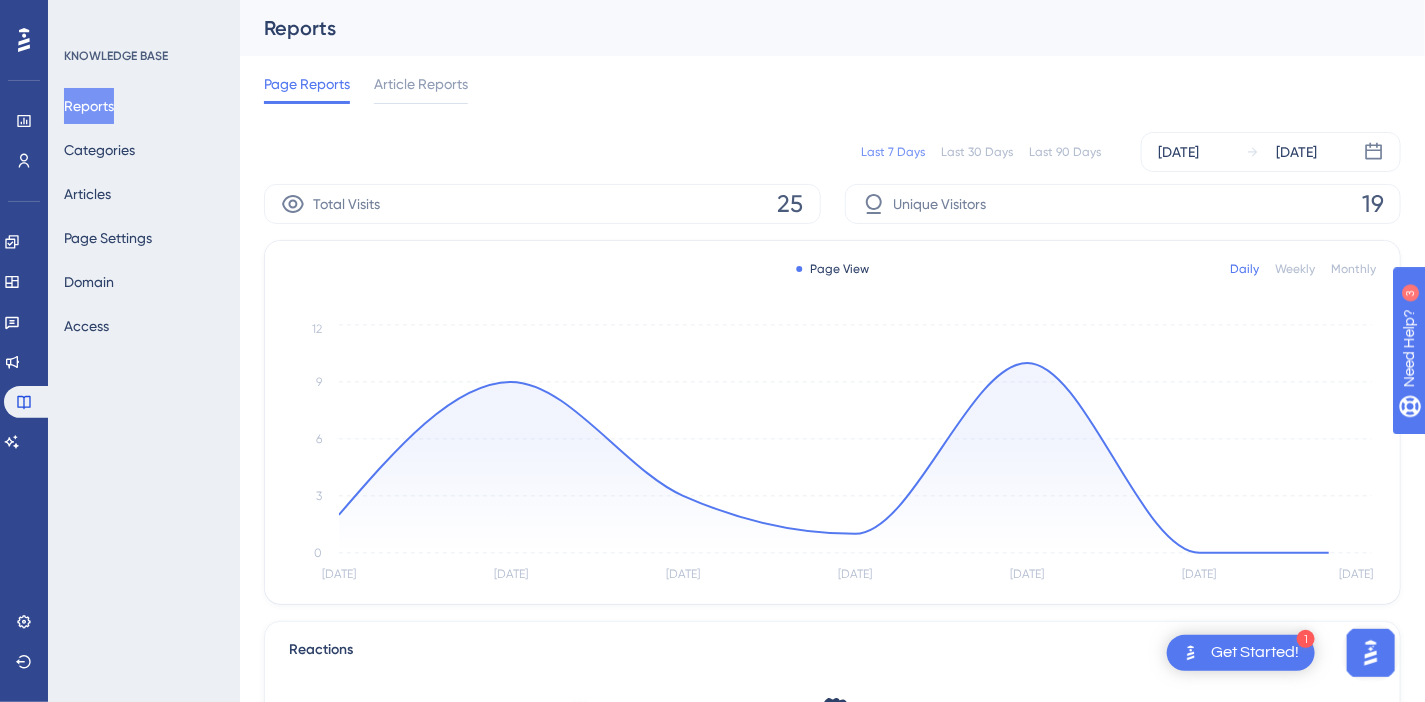 click on "KNOWLEDGE BASE Reports Categories Articles Page Settings Domain Access" at bounding box center [144, 351] 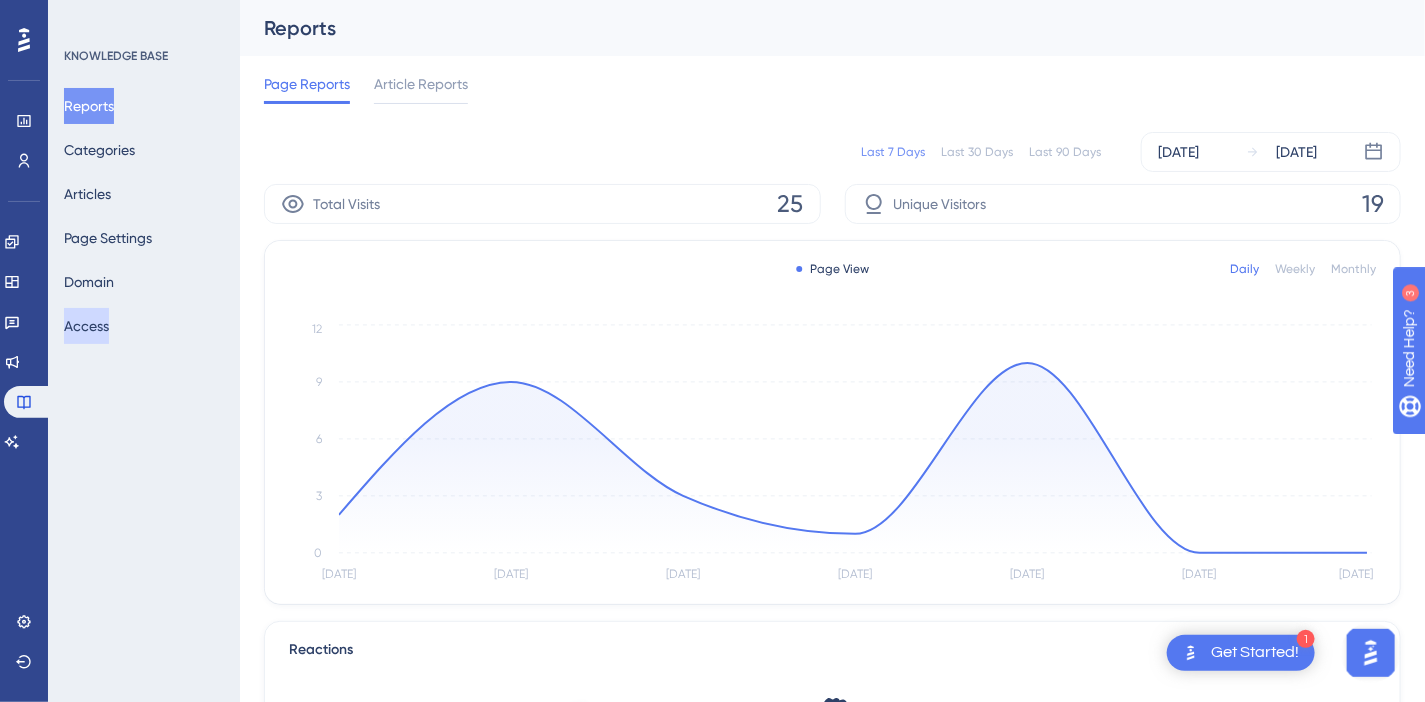 click on "Access" at bounding box center [86, 326] 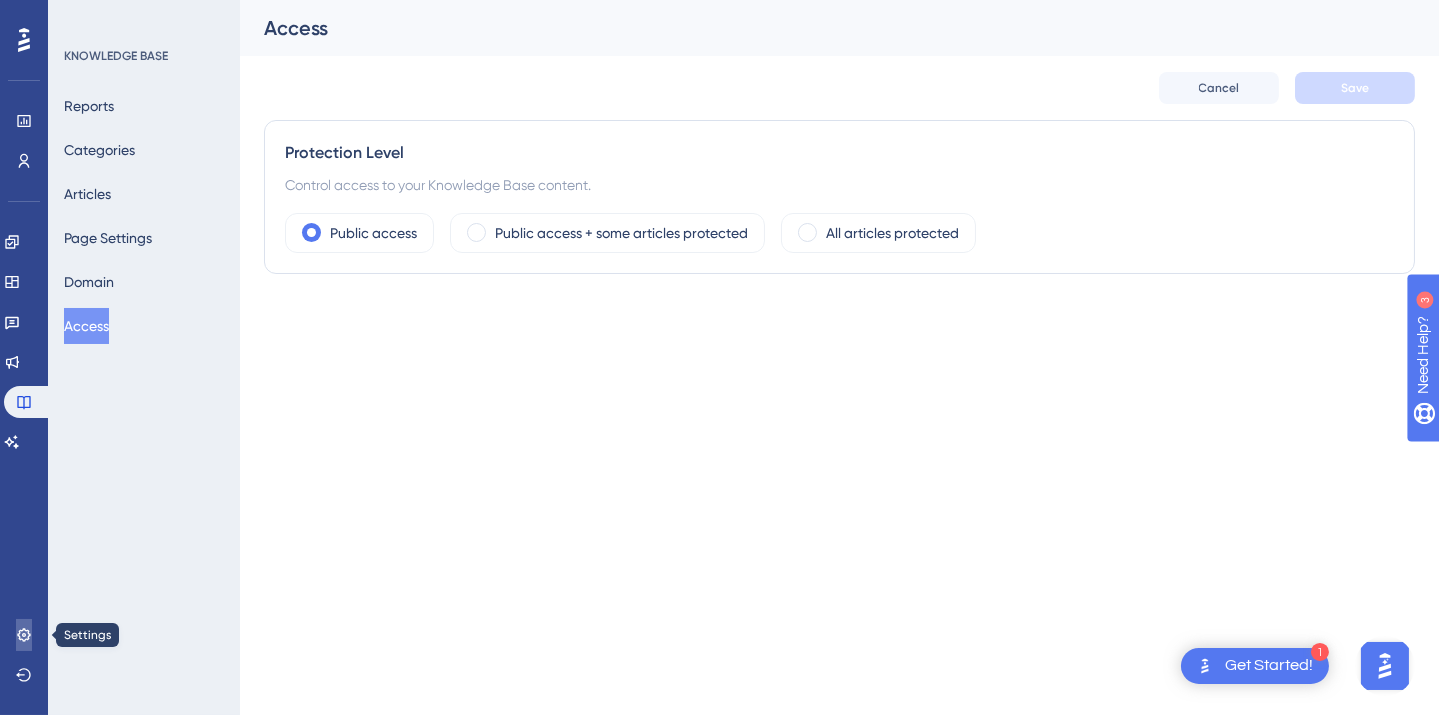 click at bounding box center [24, 635] 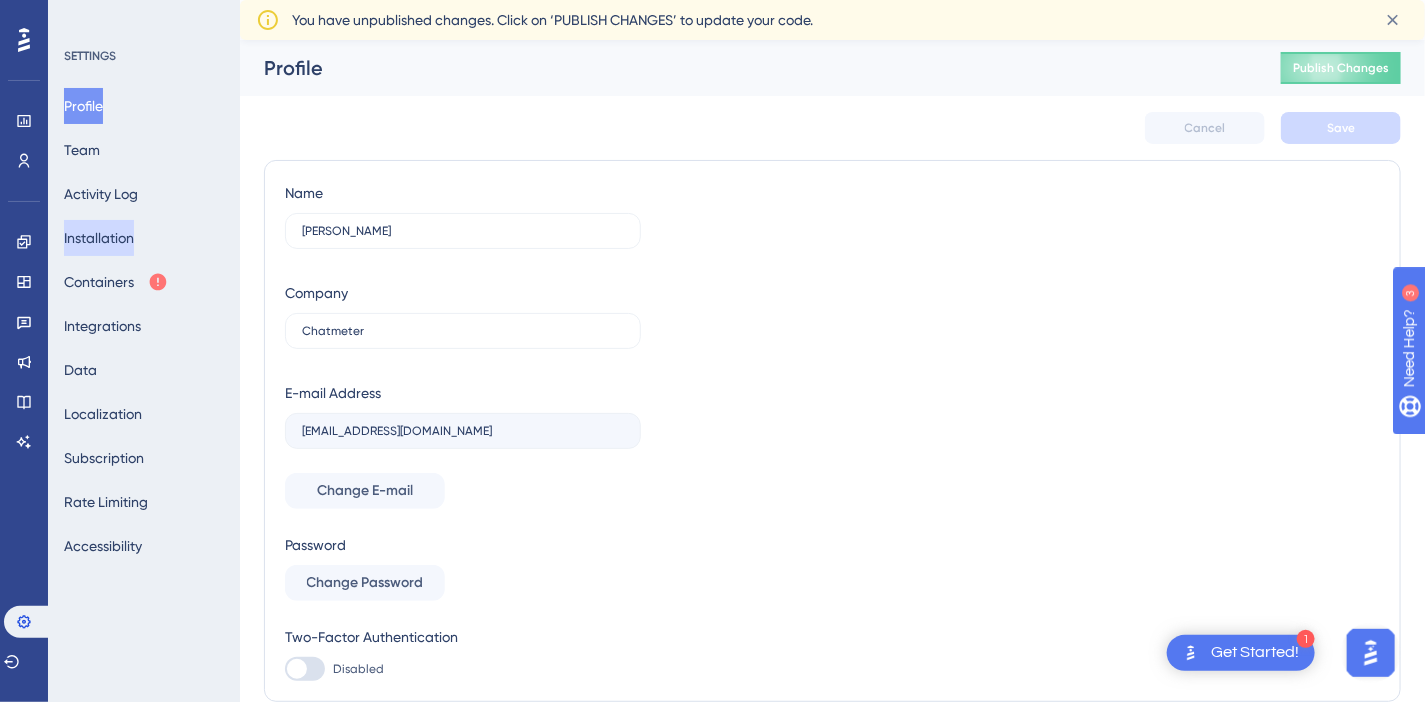 click on "Installation" at bounding box center (99, 238) 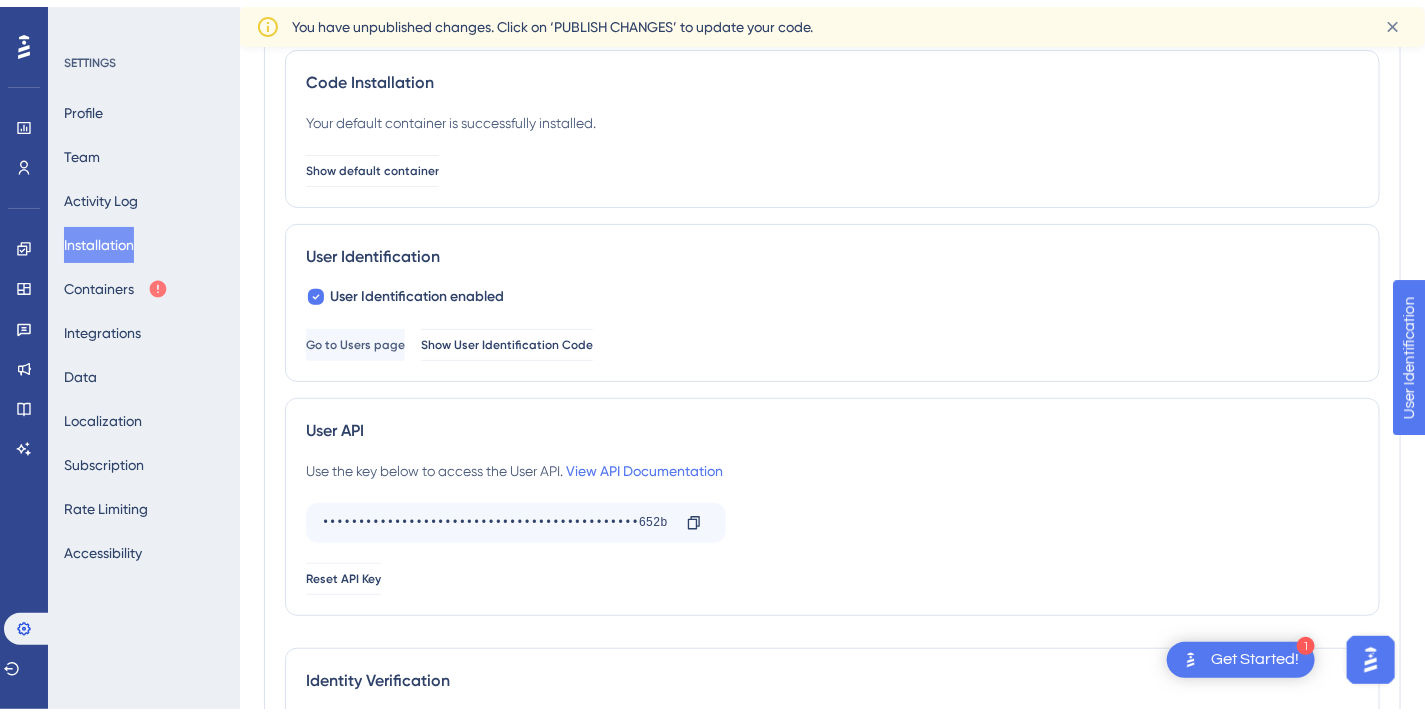 scroll, scrollTop: 337, scrollLeft: 0, axis: vertical 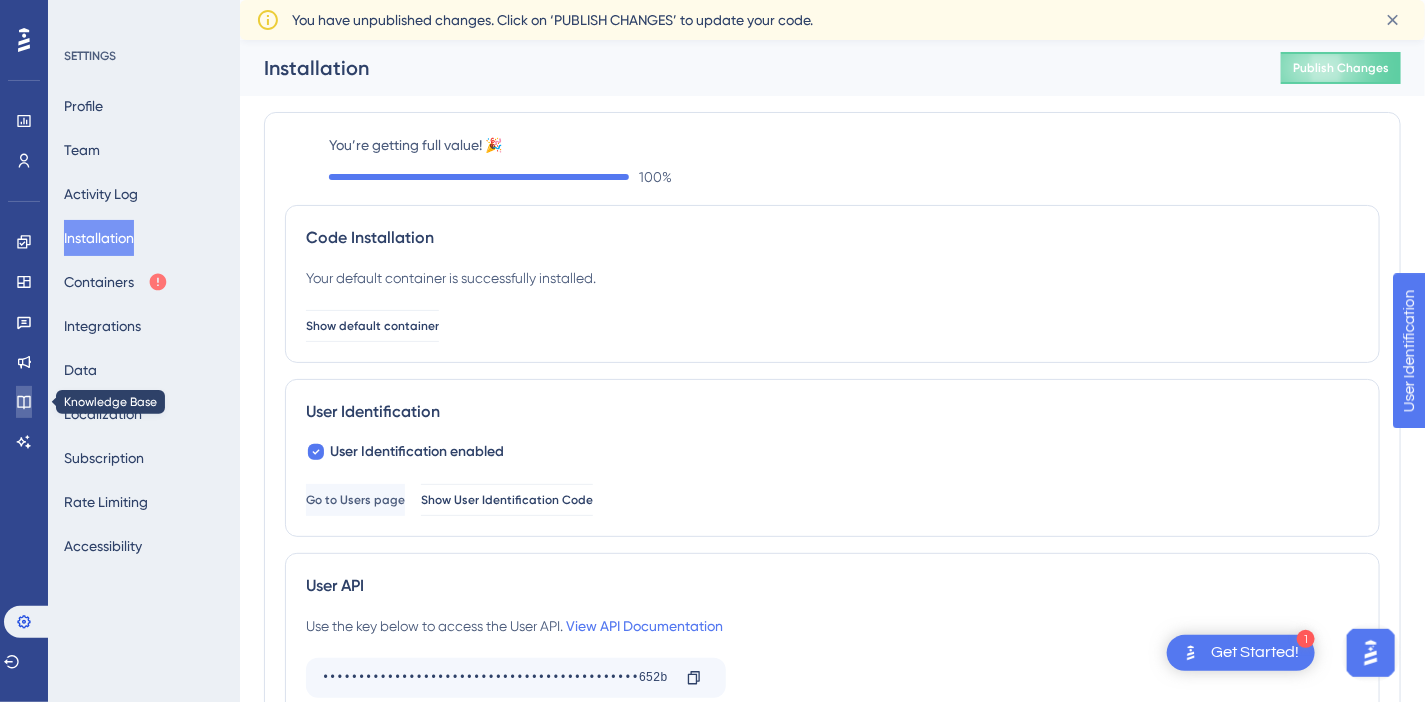 click 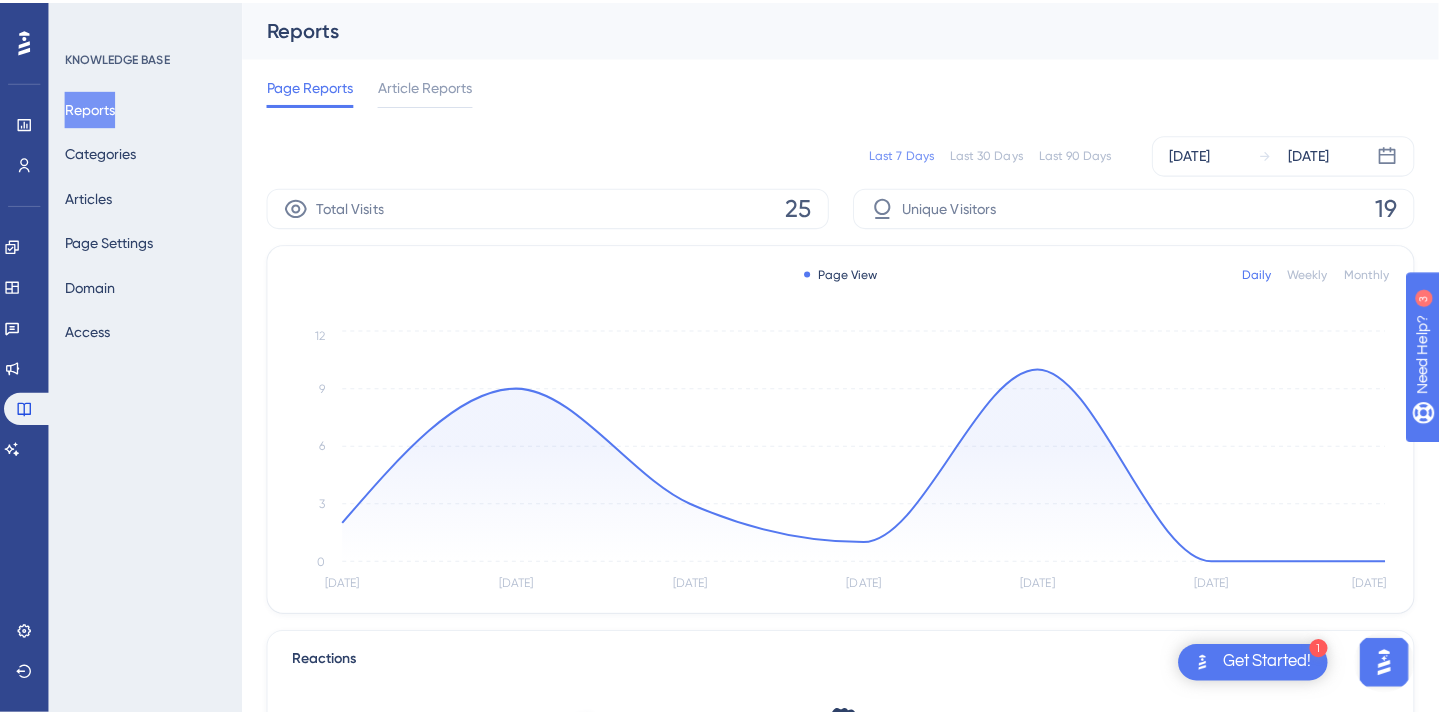 scroll, scrollTop: 0, scrollLeft: 0, axis: both 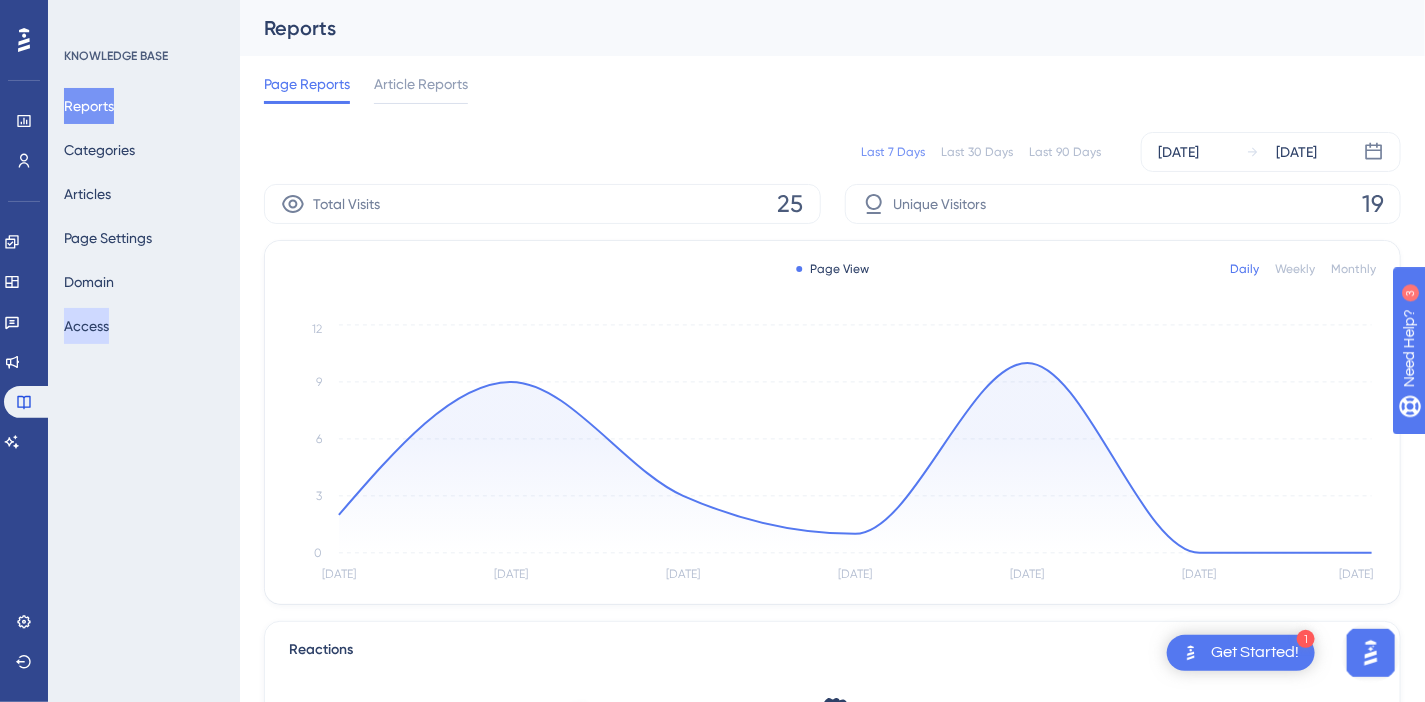 click on "Access" at bounding box center [86, 326] 